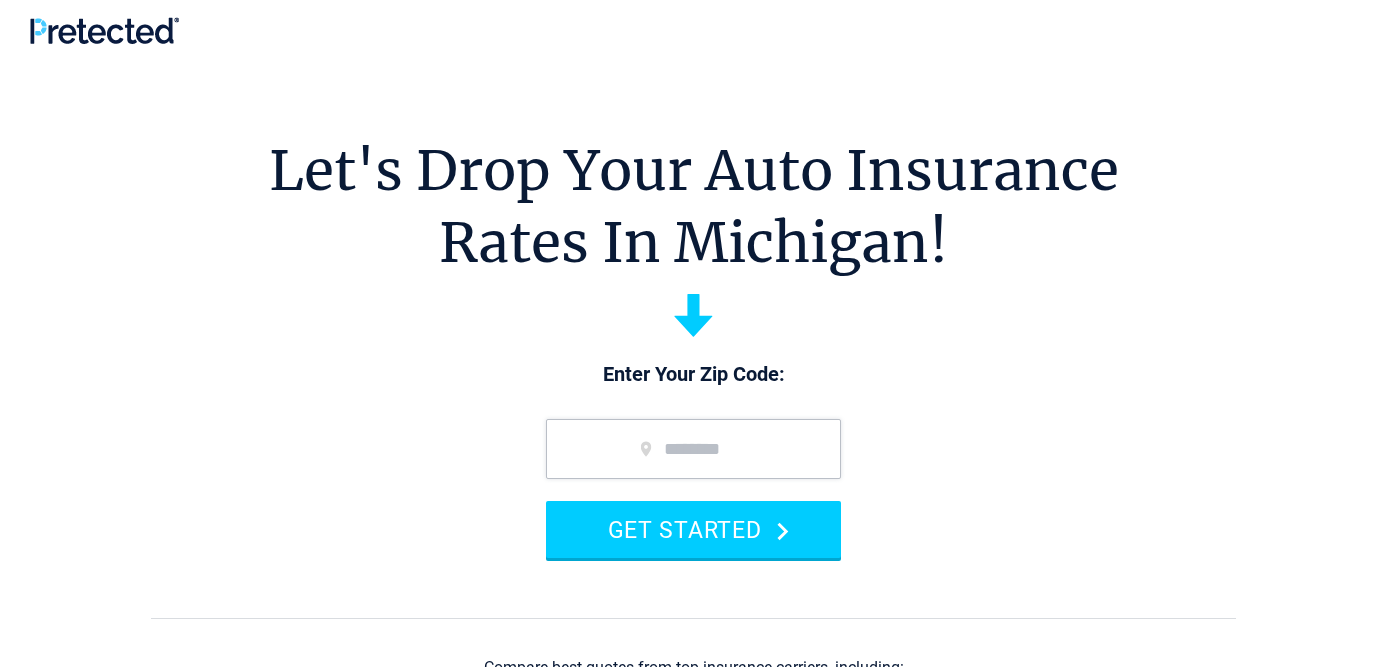 scroll, scrollTop: 0, scrollLeft: 0, axis: both 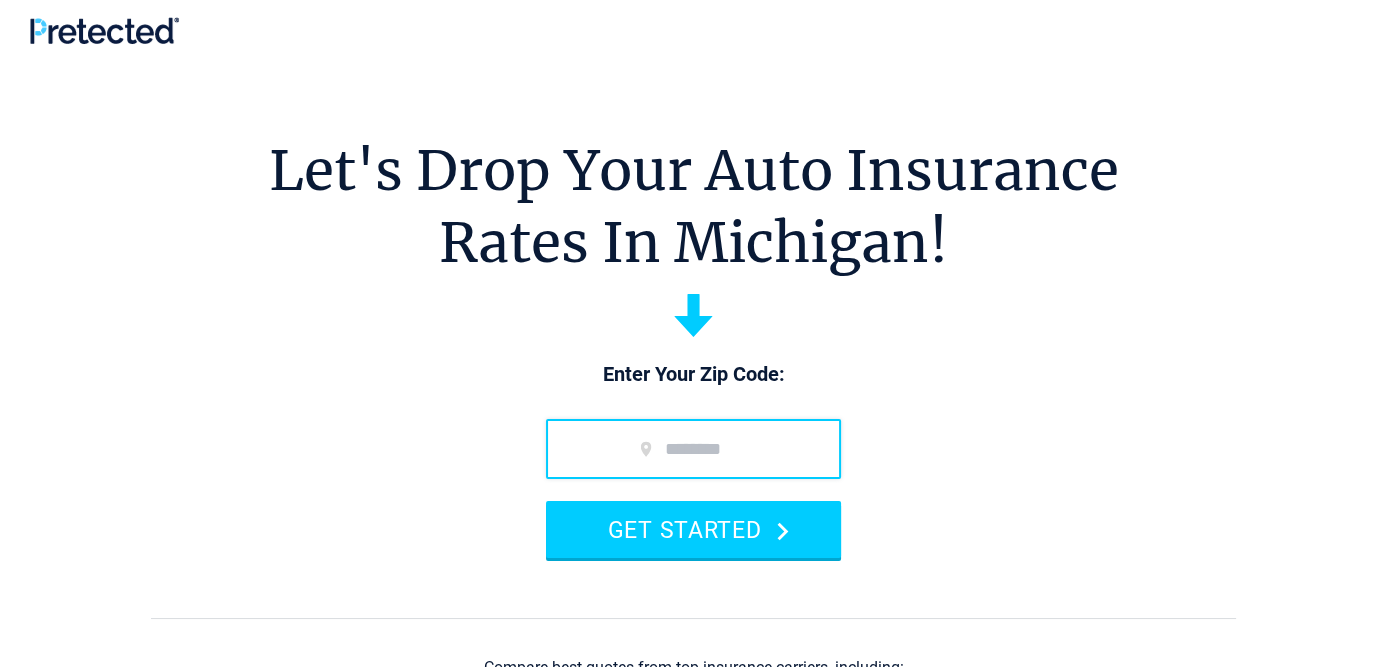 click at bounding box center [693, 449] 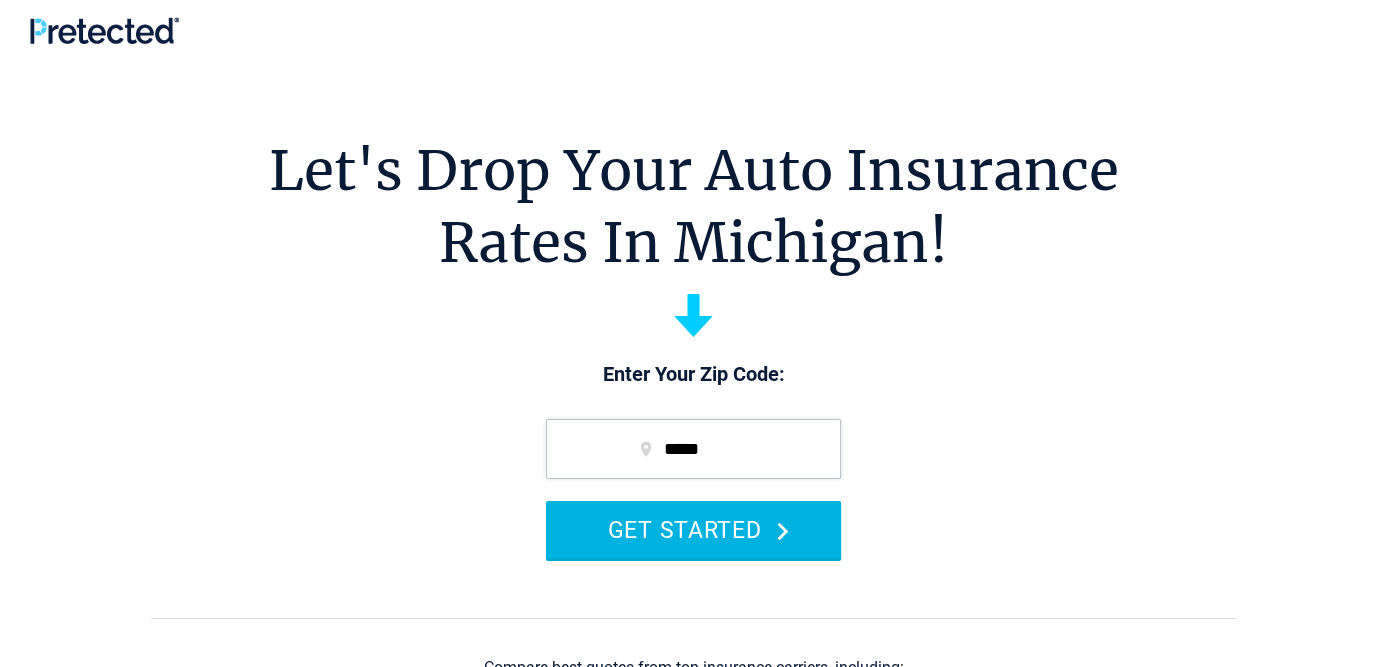 click on "GET STARTED" at bounding box center [693, 529] 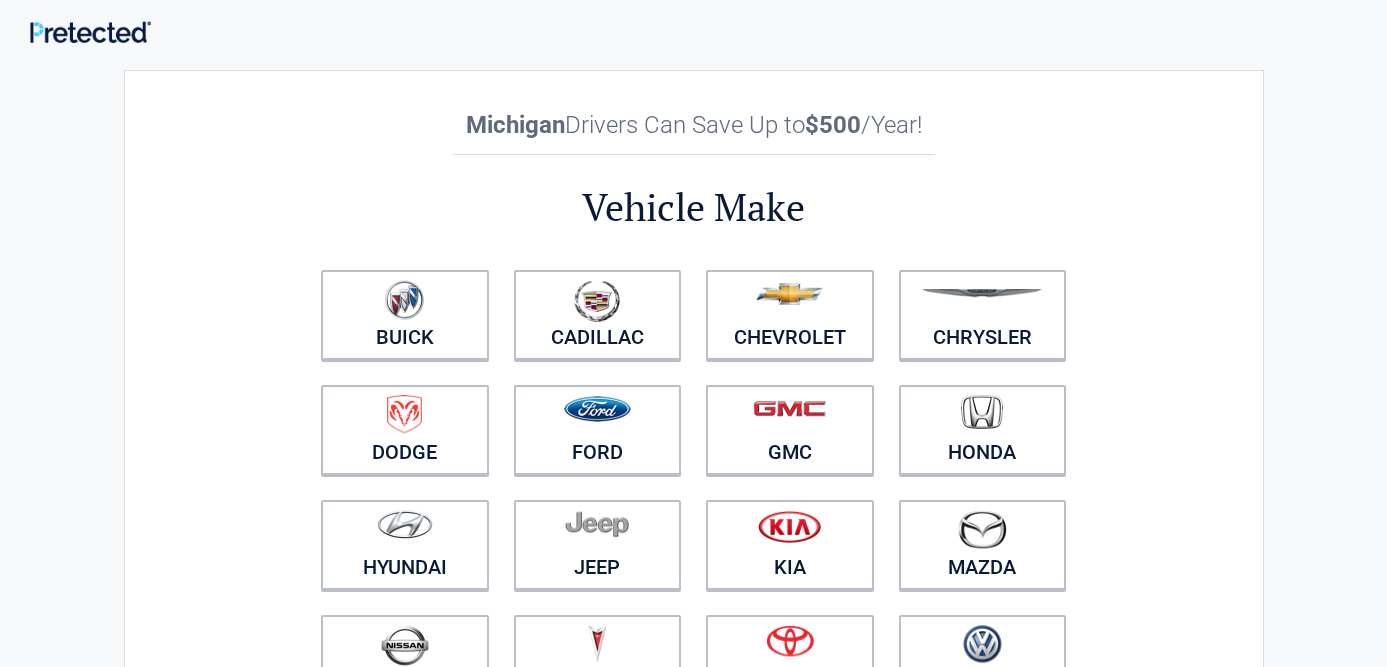 scroll, scrollTop: 0, scrollLeft: 0, axis: both 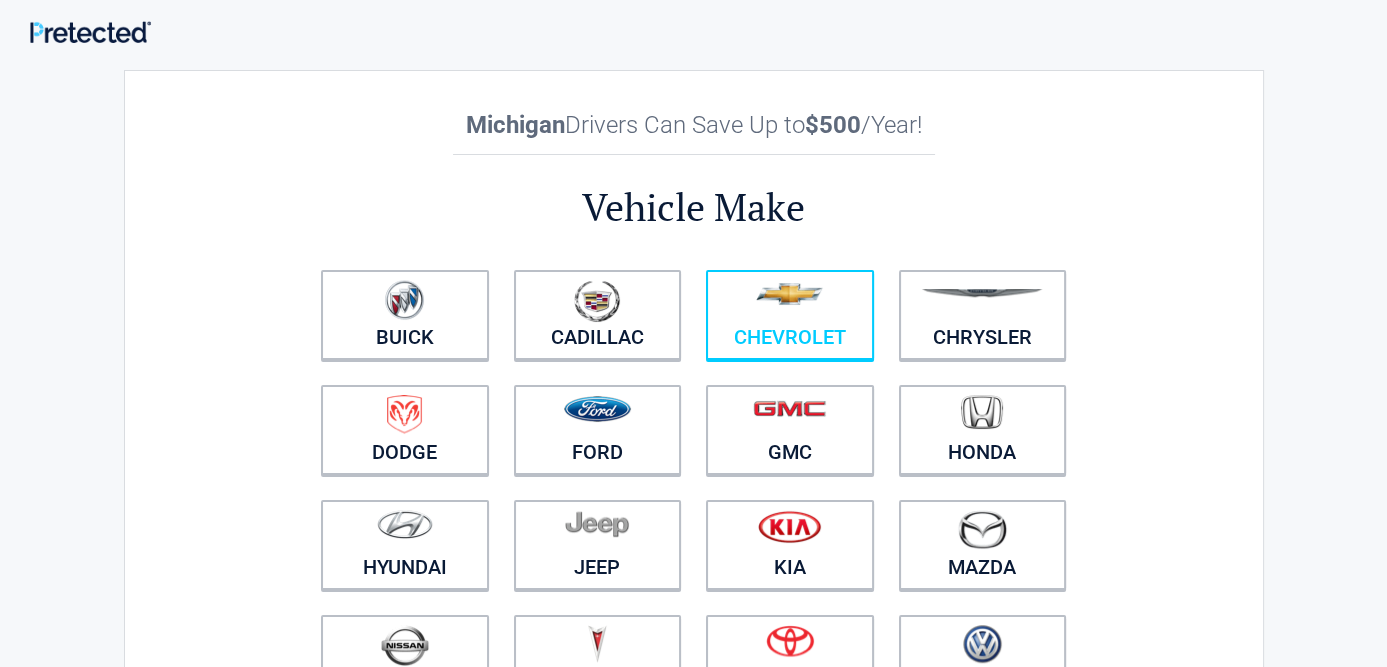 click at bounding box center [790, 302] 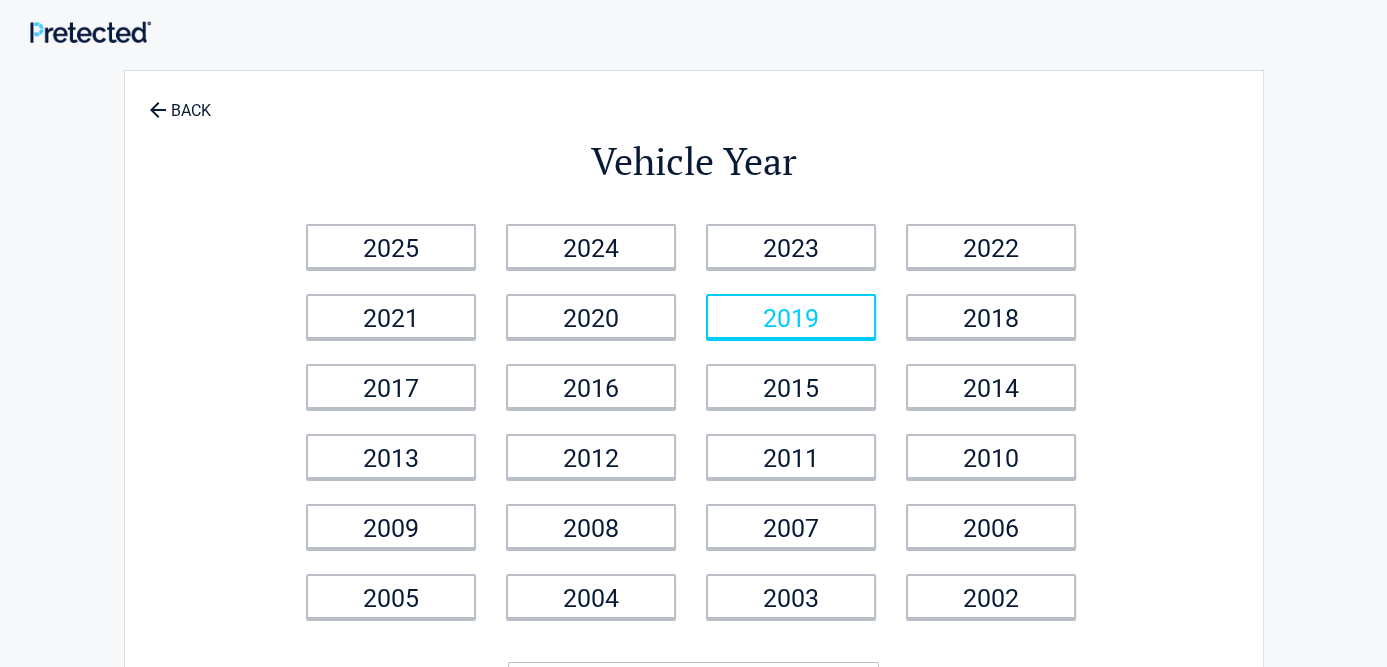 click on "2019" at bounding box center [791, 316] 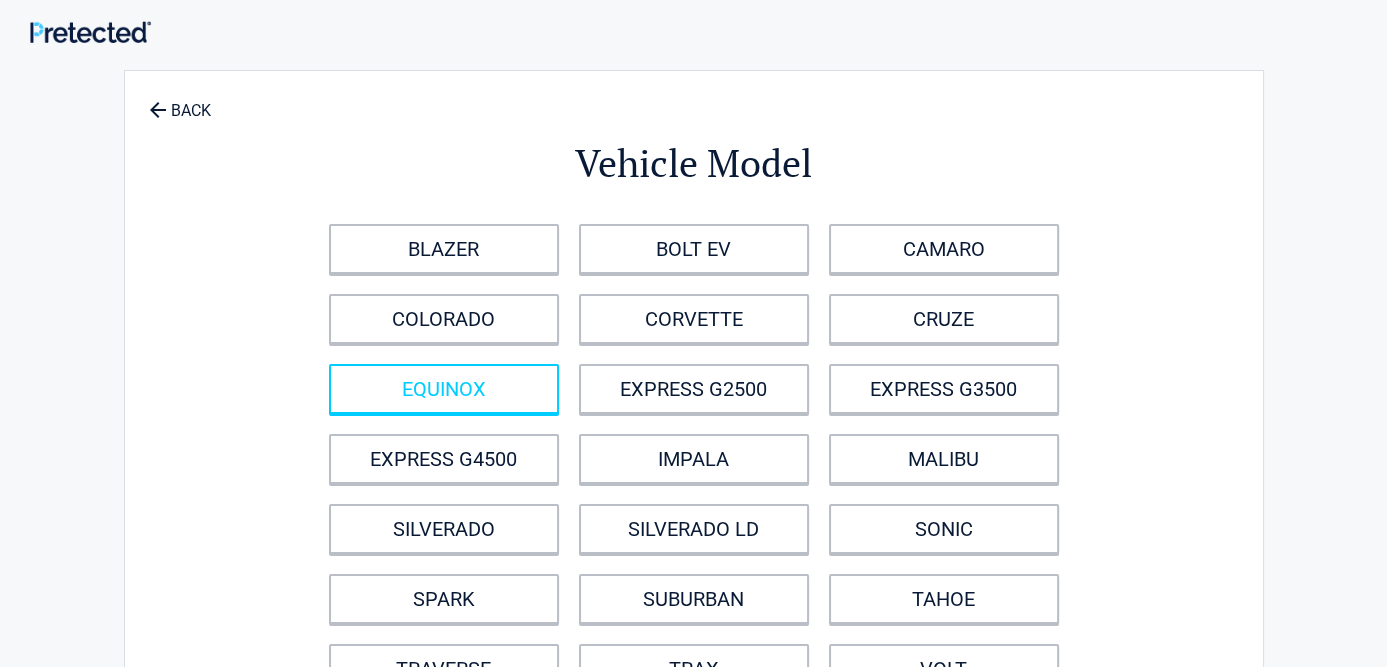 click on "EQUINOX" at bounding box center [444, 389] 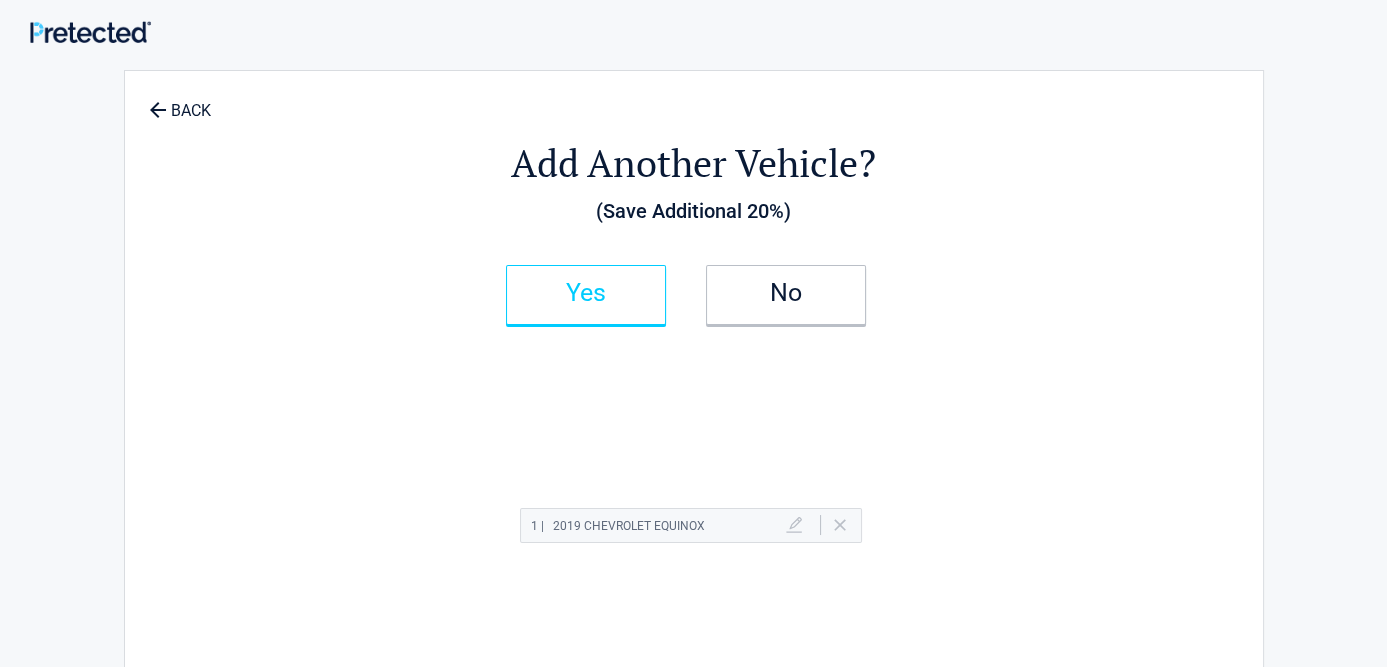 drag, startPoint x: 586, startPoint y: 280, endPoint x: 589, endPoint y: 290, distance: 10.440307 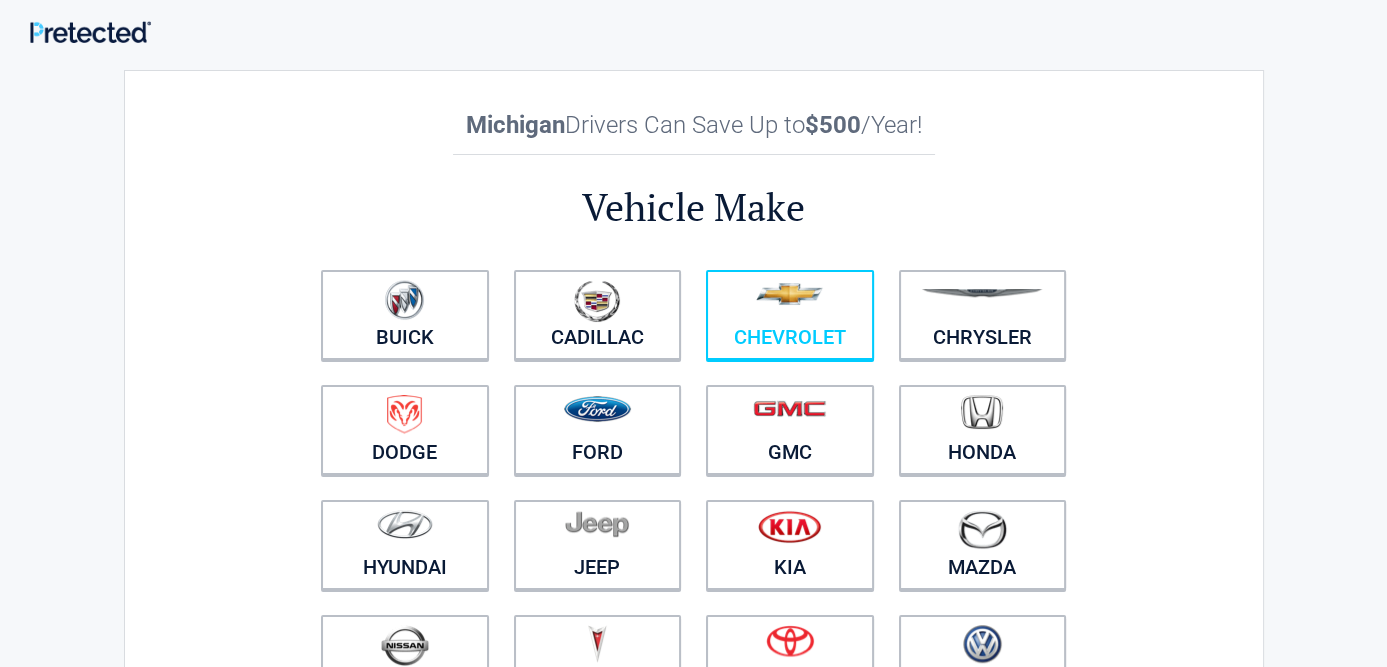 click at bounding box center [789, 294] 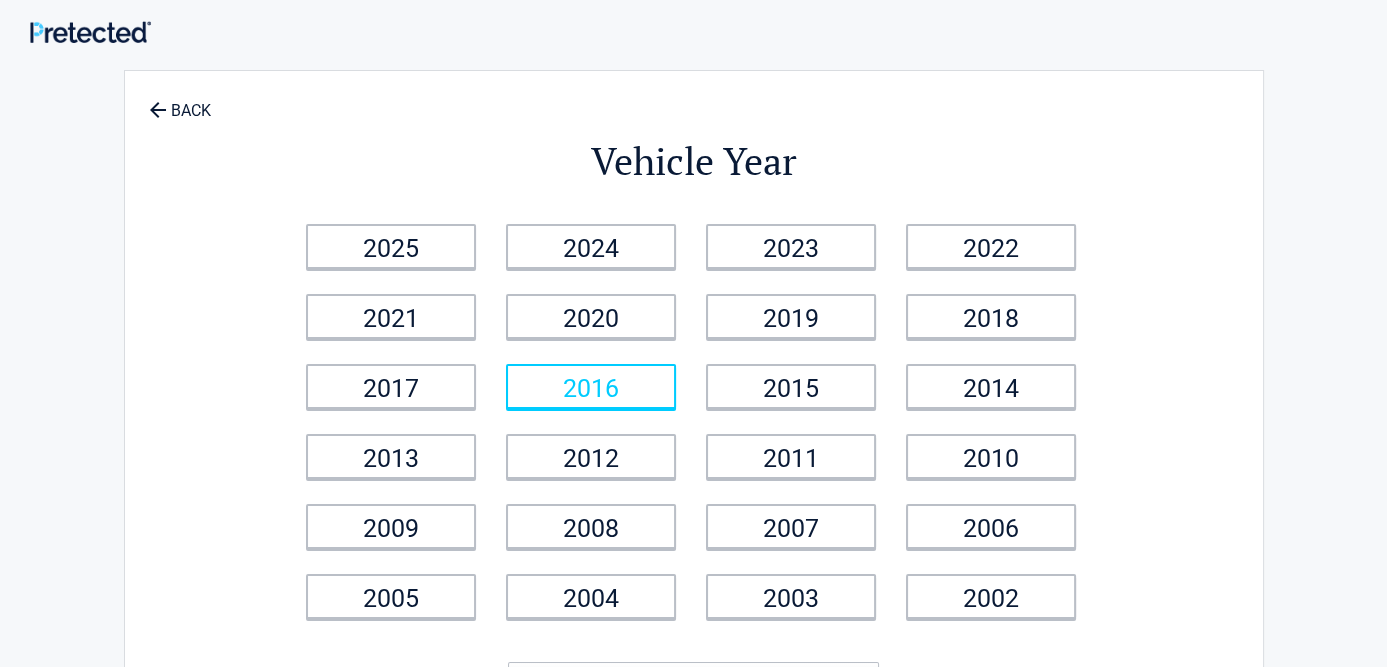 click on "2016" at bounding box center [591, 386] 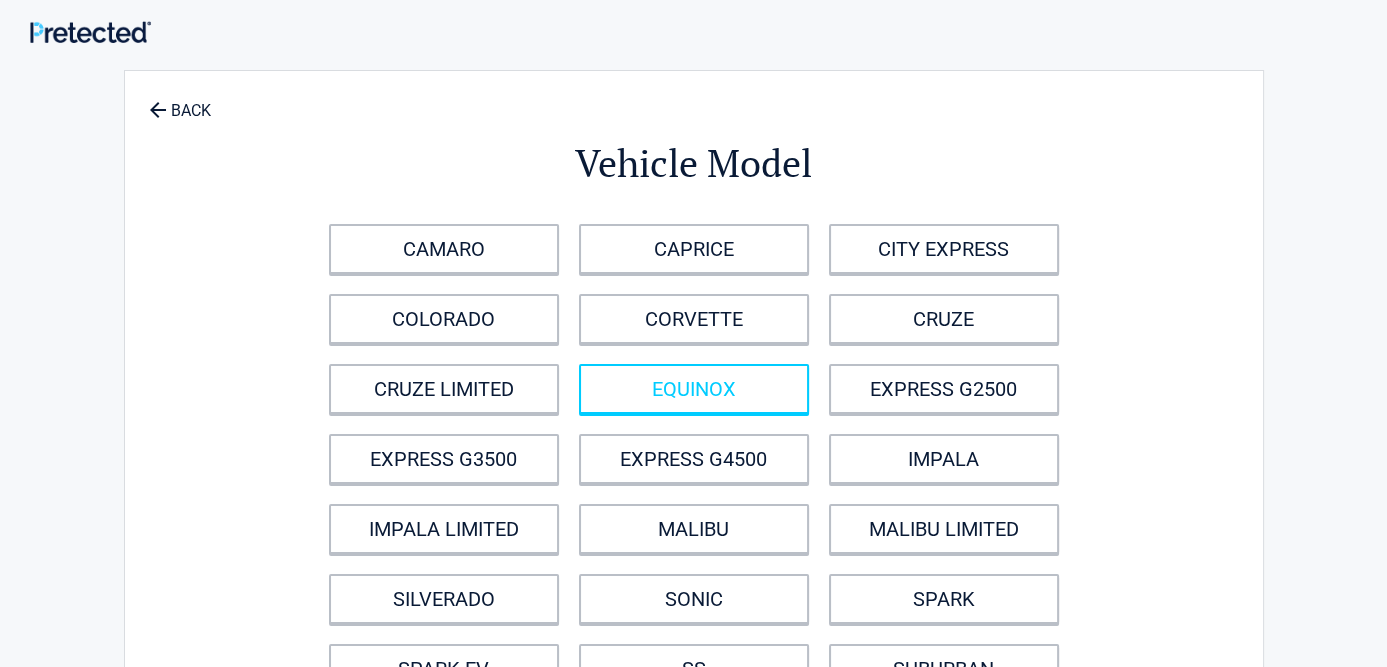 click on "EQUINOX" at bounding box center [694, 389] 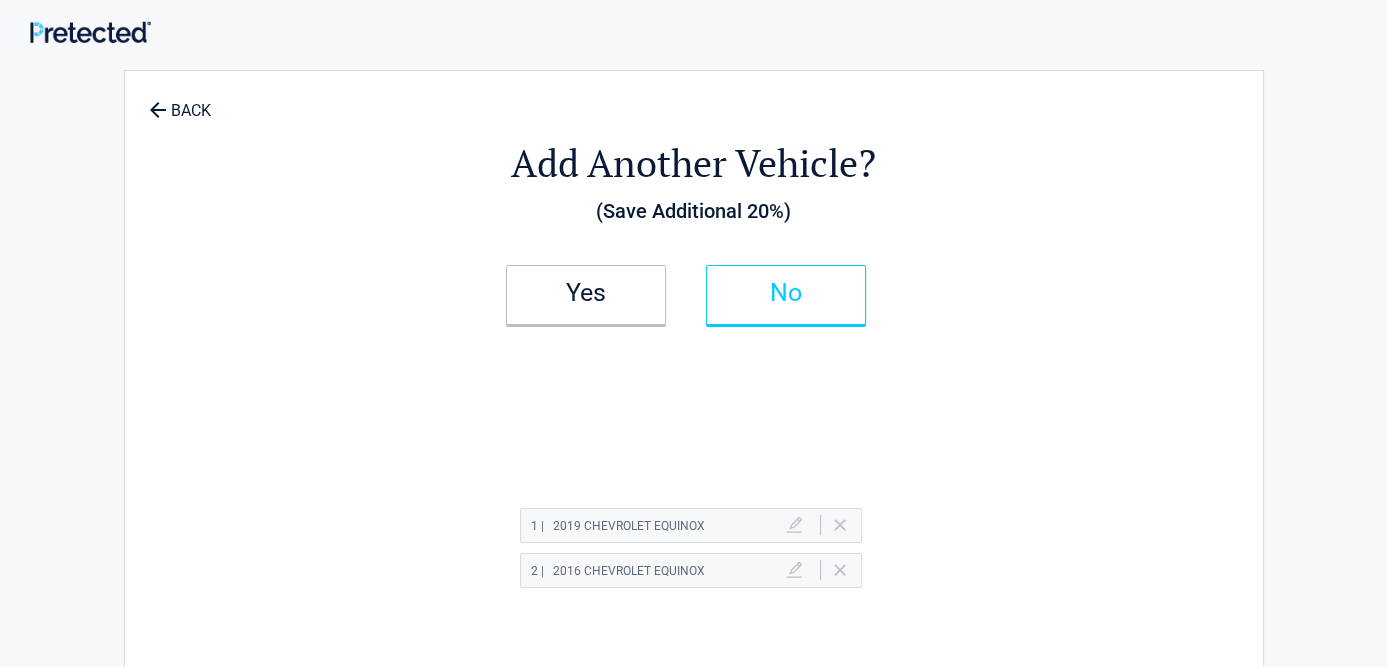 click on "No" at bounding box center (786, 293) 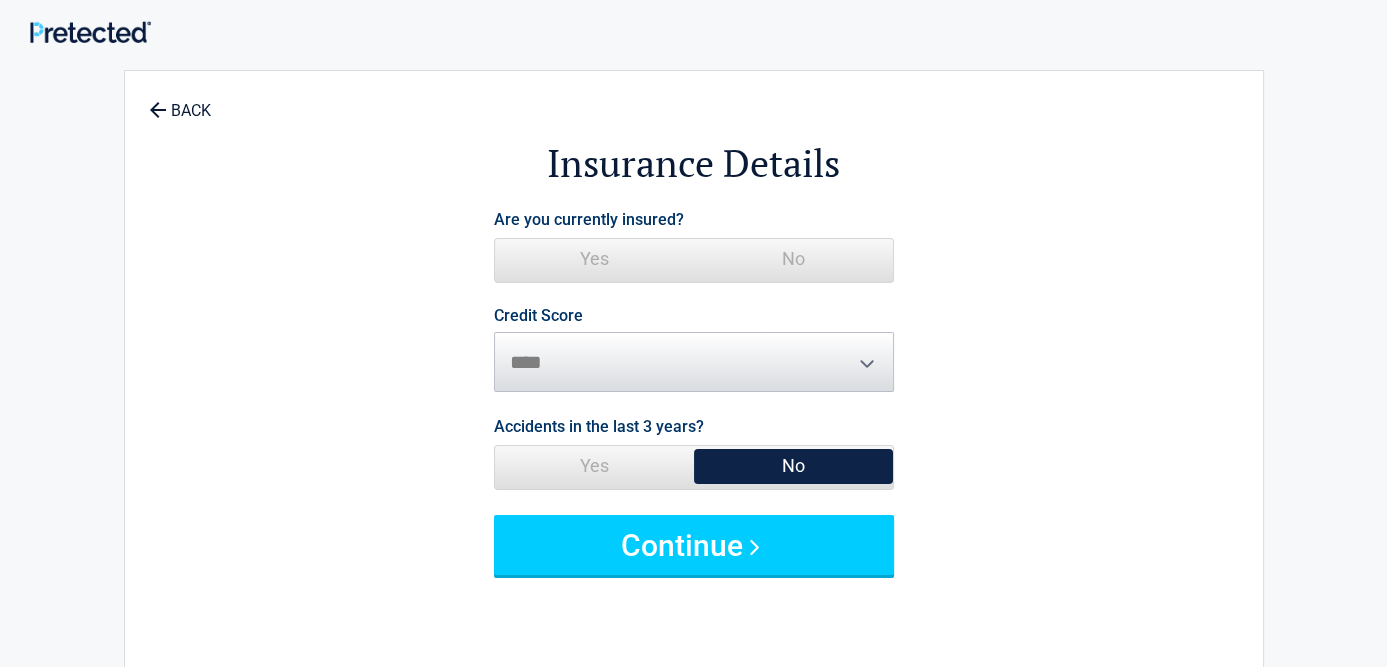 click on "Yes" at bounding box center [594, 259] 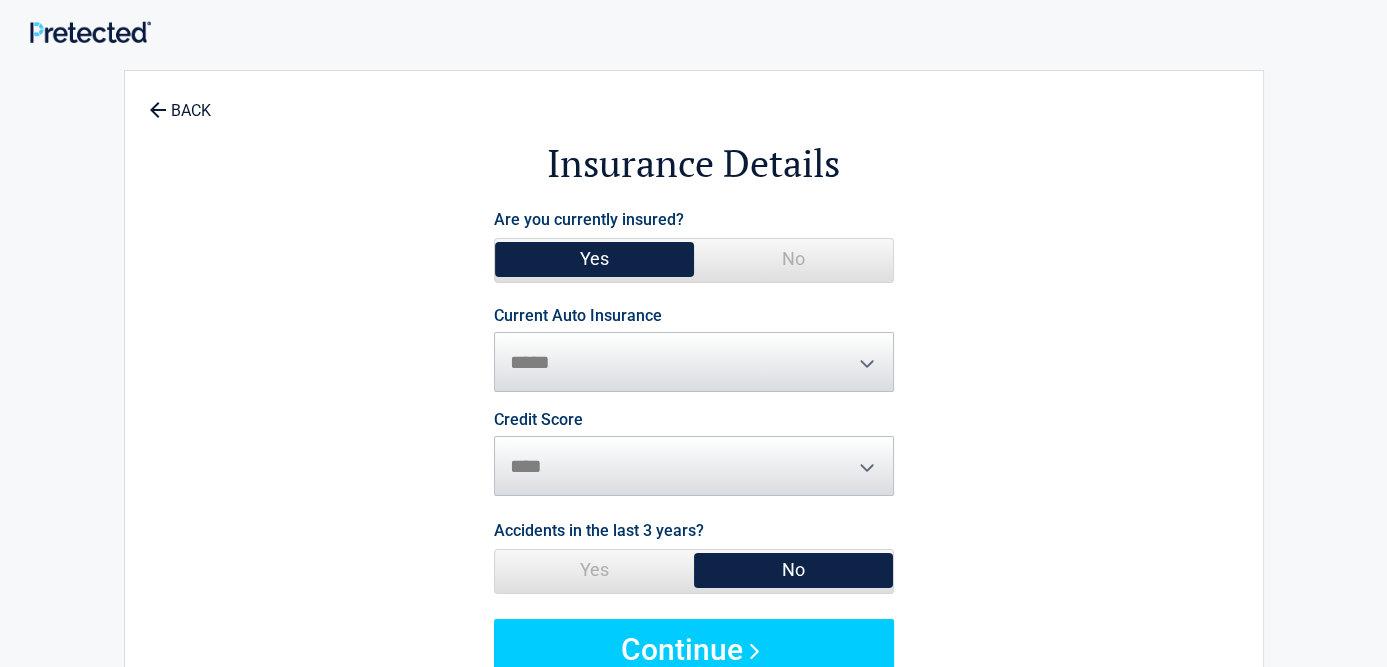 click on "**********" at bounding box center [694, 350] 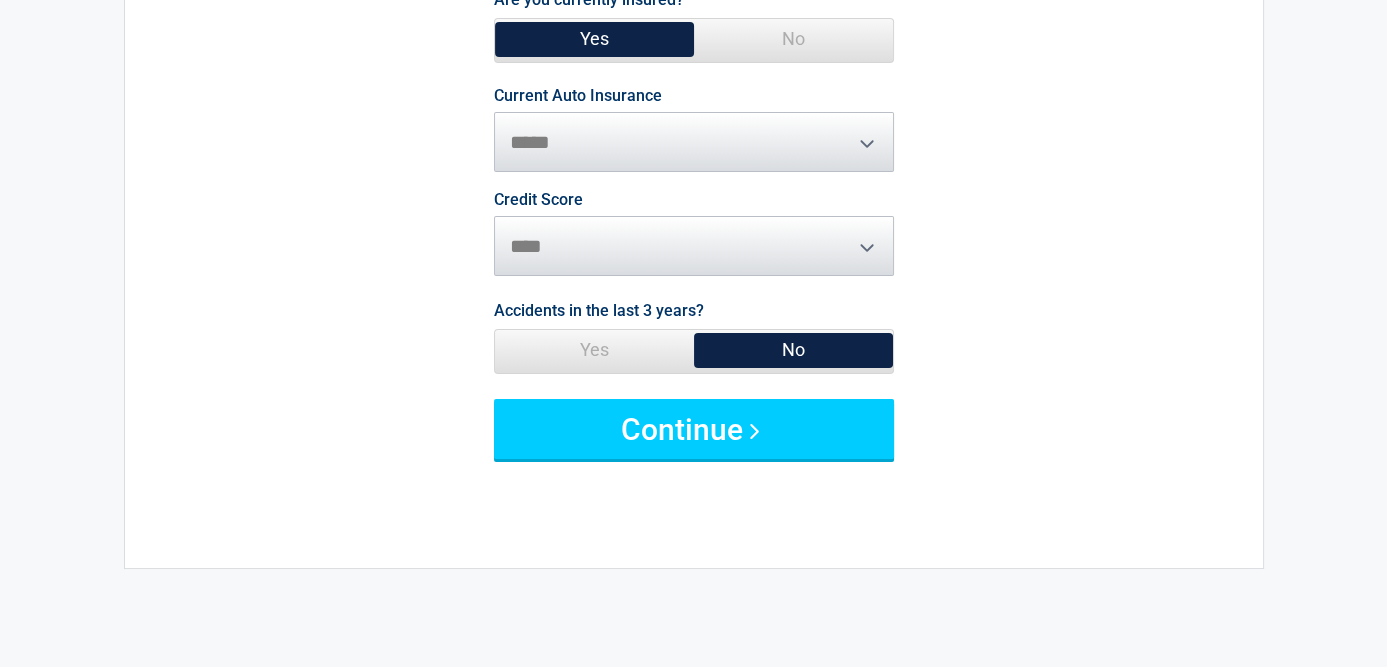 scroll, scrollTop: 300, scrollLeft: 0, axis: vertical 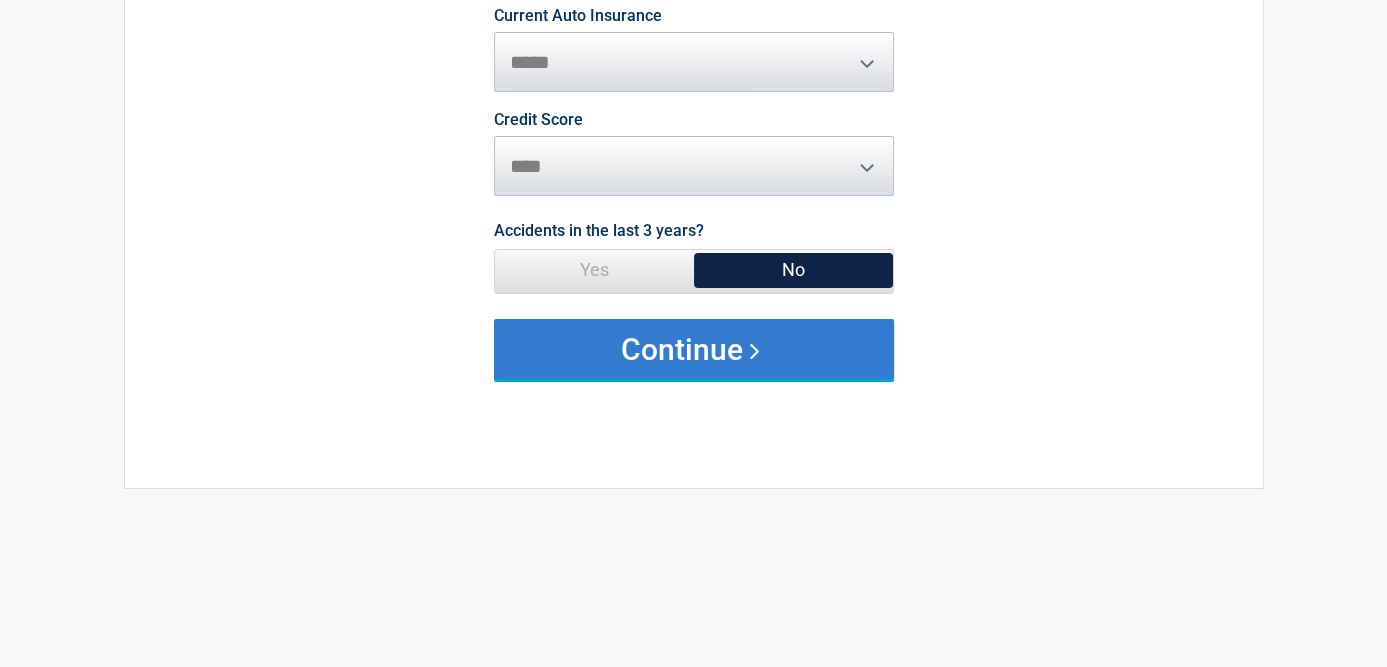 click on "Continue" at bounding box center (694, 349) 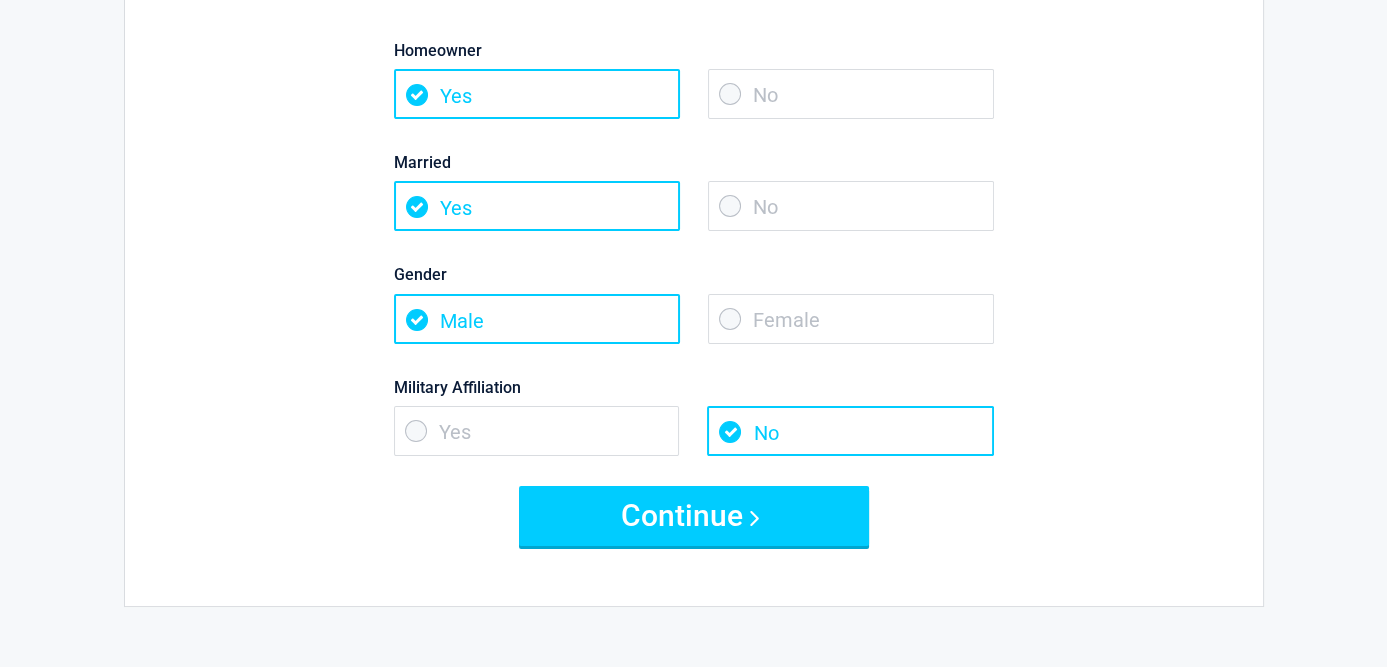 scroll, scrollTop: 0, scrollLeft: 0, axis: both 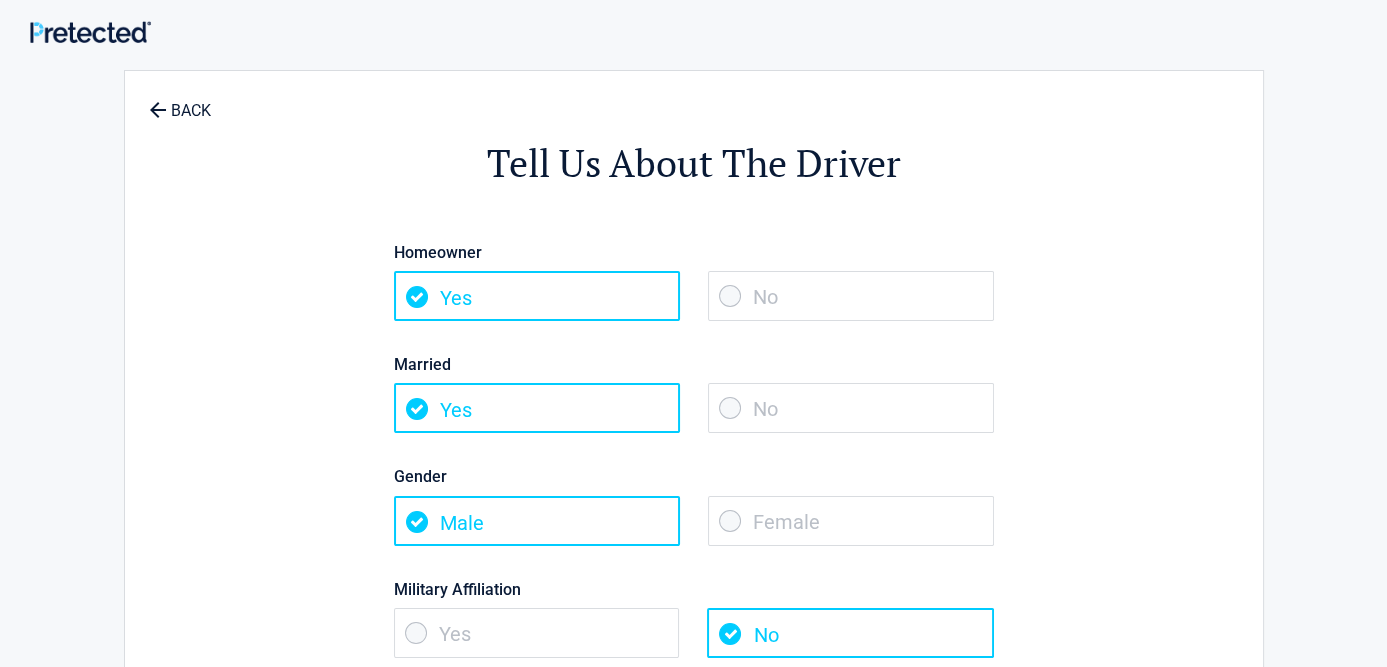 click on "No" at bounding box center (851, 296) 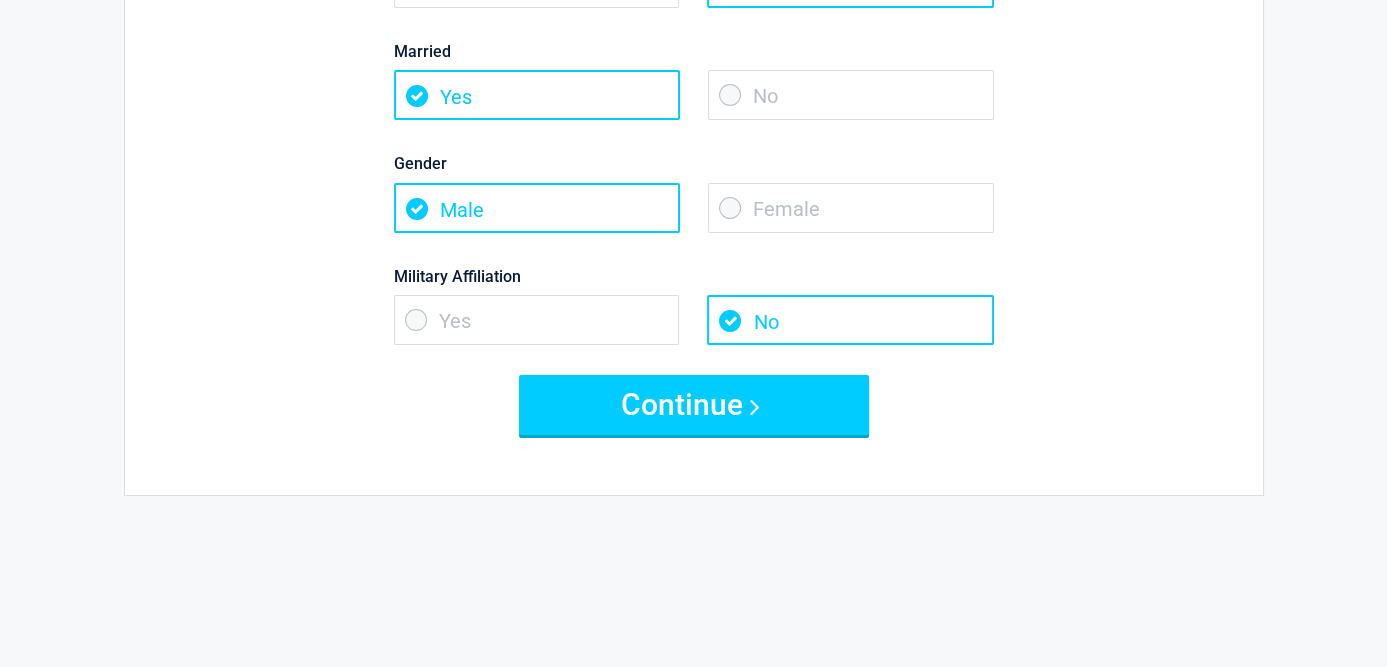 scroll, scrollTop: 400, scrollLeft: 0, axis: vertical 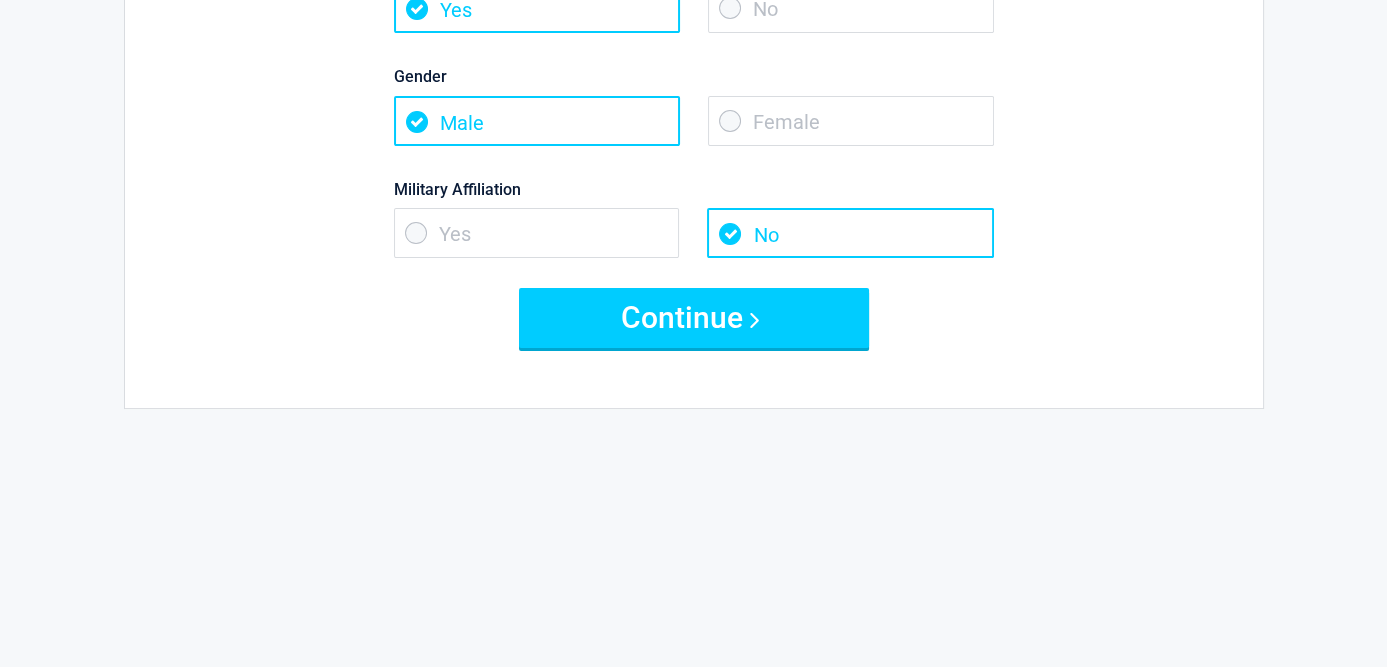 click on "Military Affiliation
Yes
No" at bounding box center (694, 207) 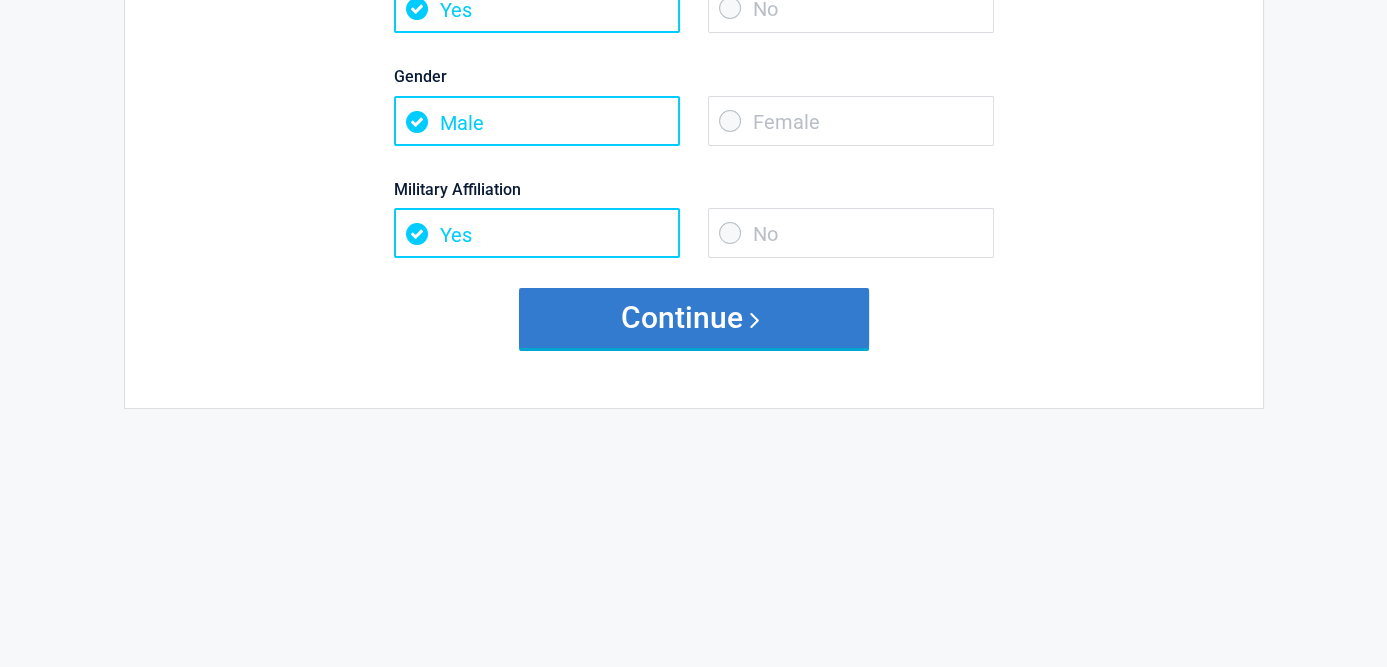 click on "Continue" at bounding box center (694, 318) 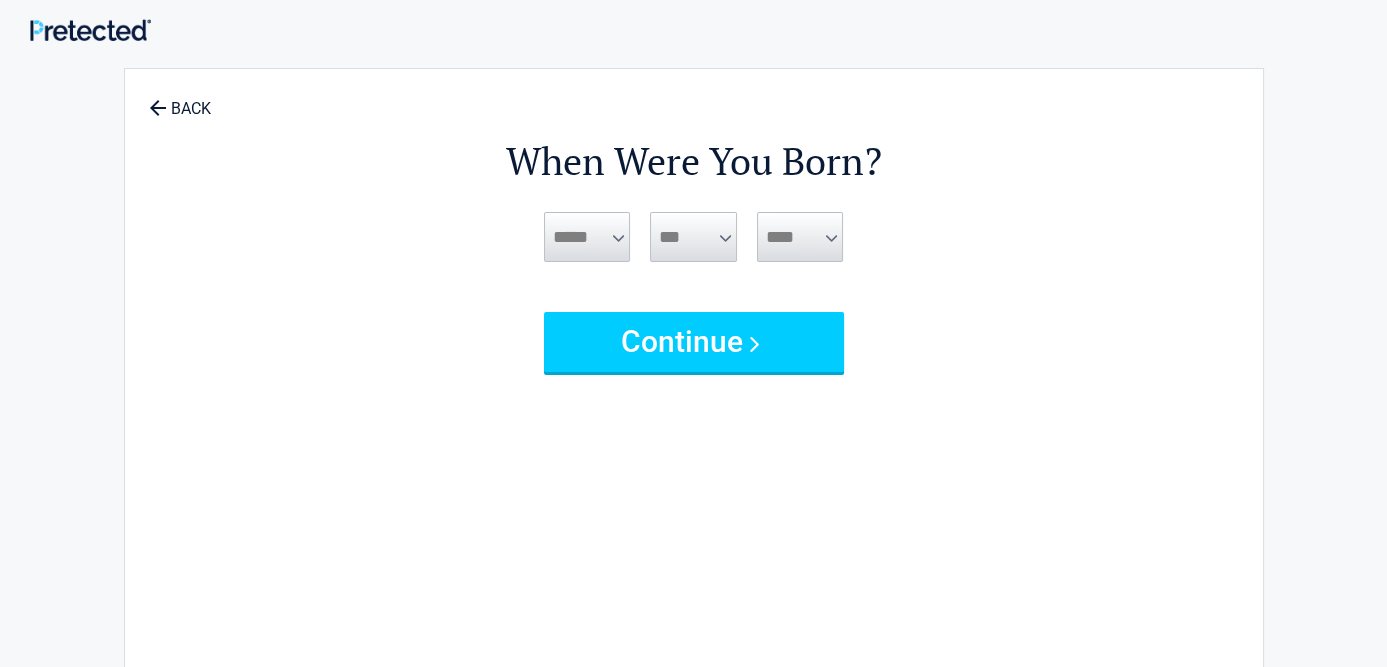 scroll, scrollTop: 0, scrollLeft: 0, axis: both 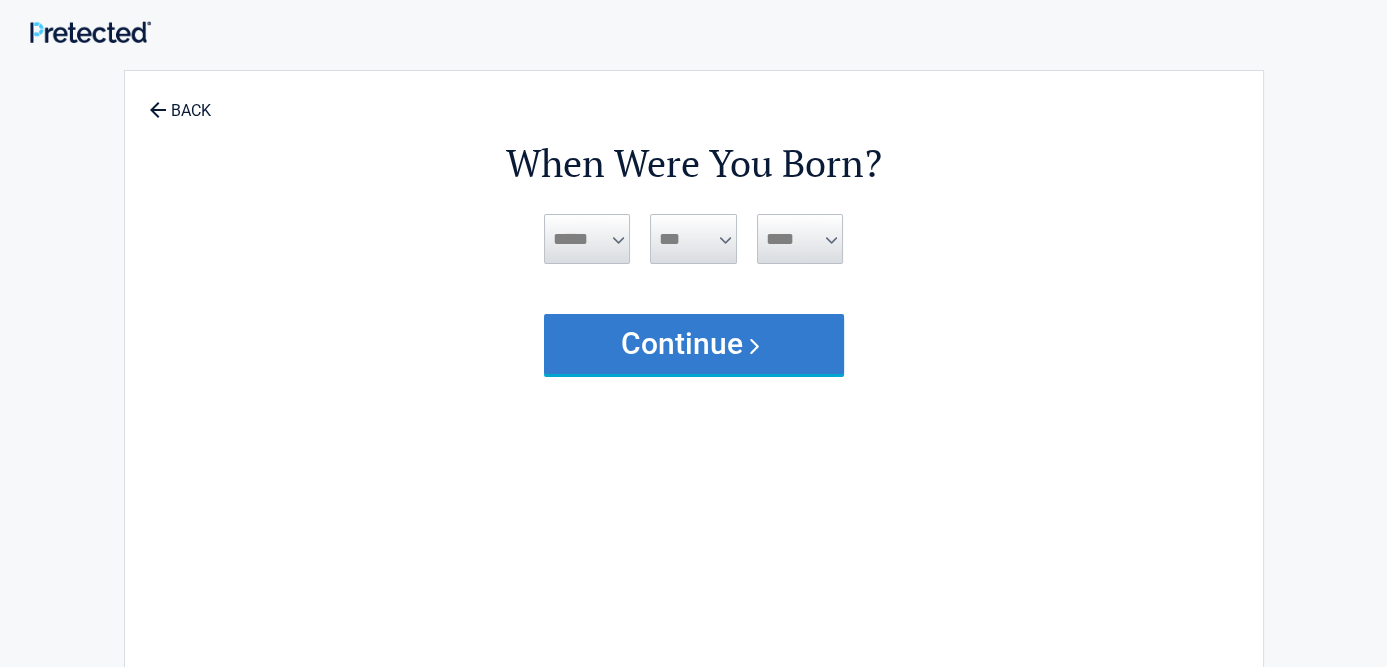 click on "Continue" at bounding box center (694, 344) 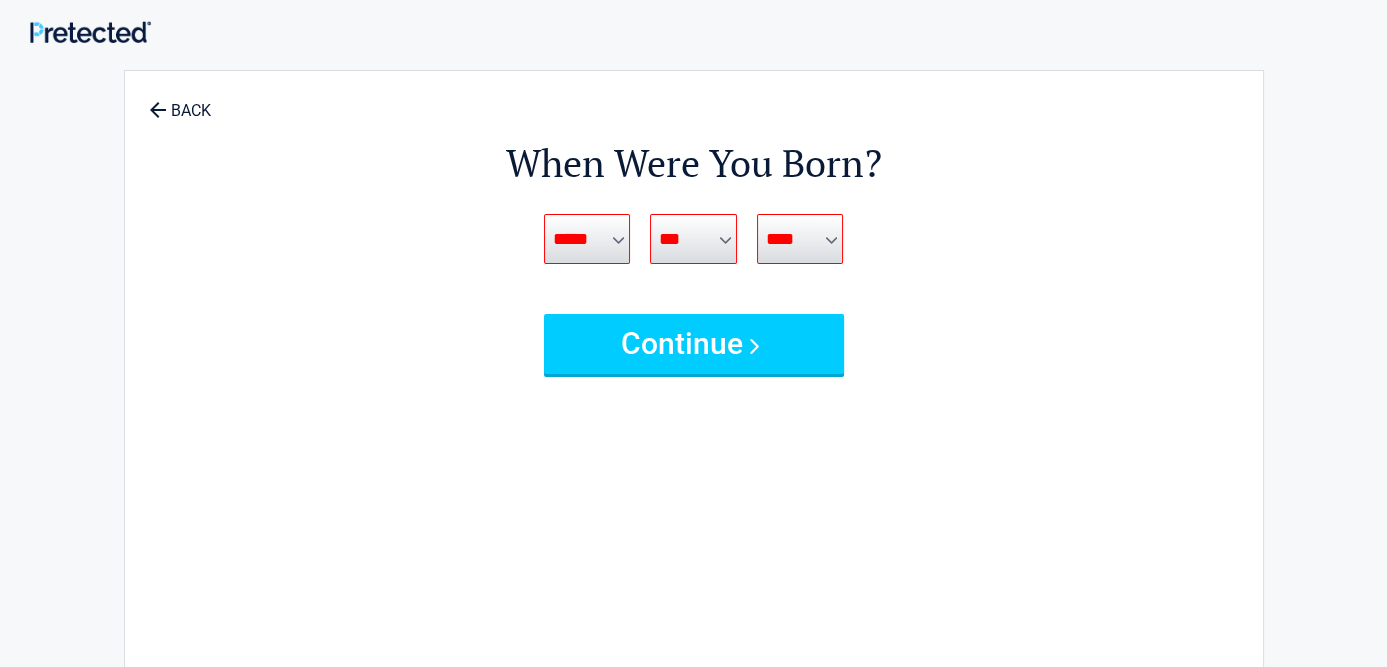 click on "*****
***
***
***
***
***
***
***
***
***
***
***
***" at bounding box center (587, 239) 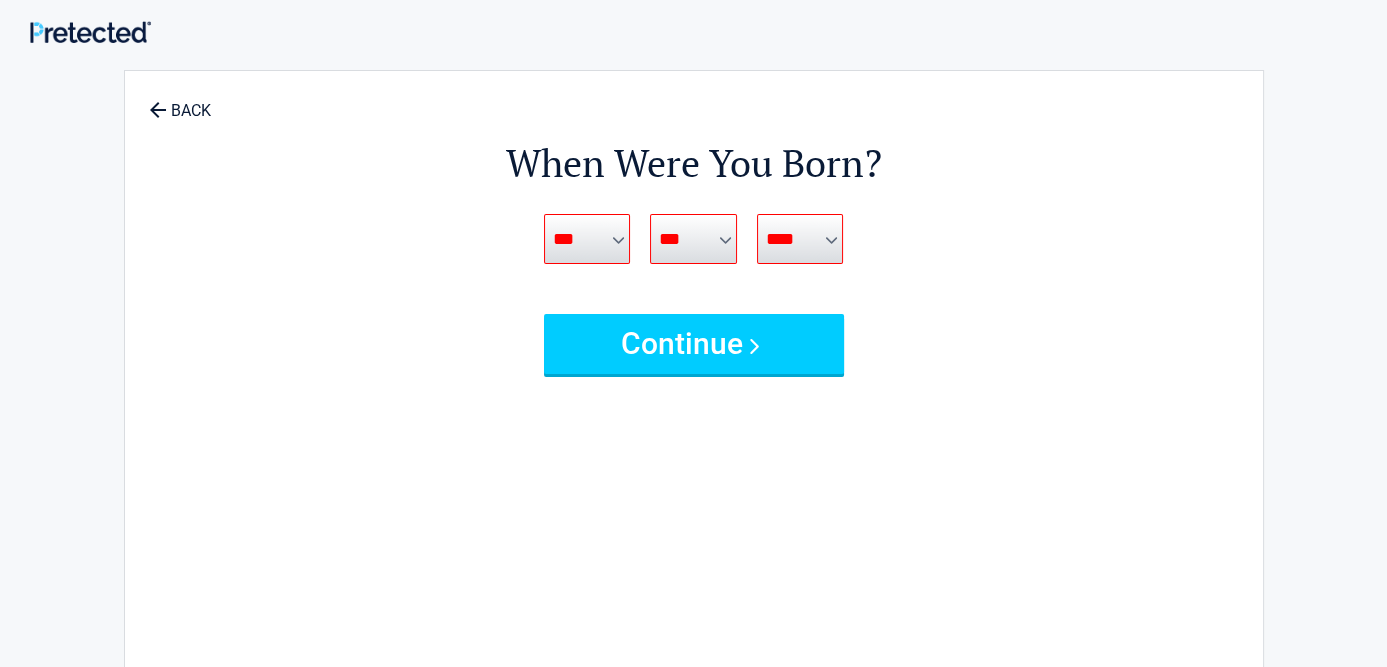 click on "*****
***
***
***
***
***
***
***
***
***
***
***
***" at bounding box center [587, 239] 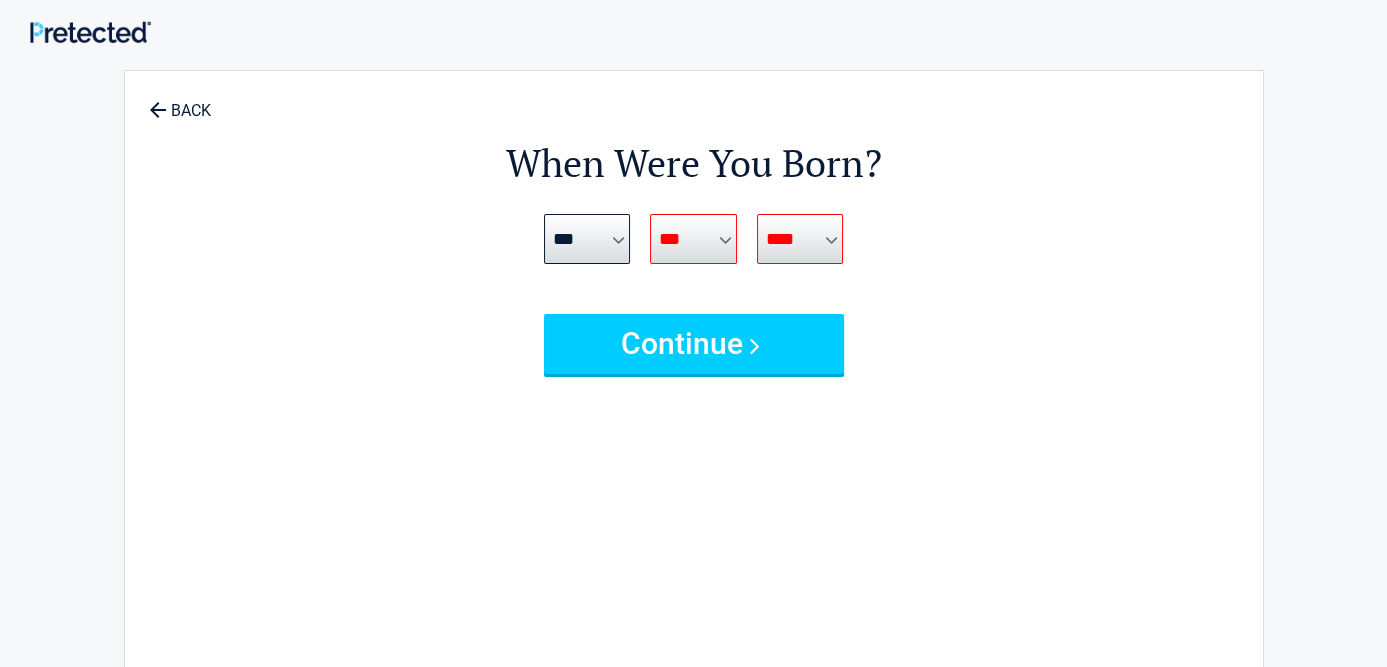 click on "*** * * * * * * * * * ** ** ** ** ** ** ** ** ** ** ** ** ** ** ** ** ** ** ** ** ** **" at bounding box center [693, 239] 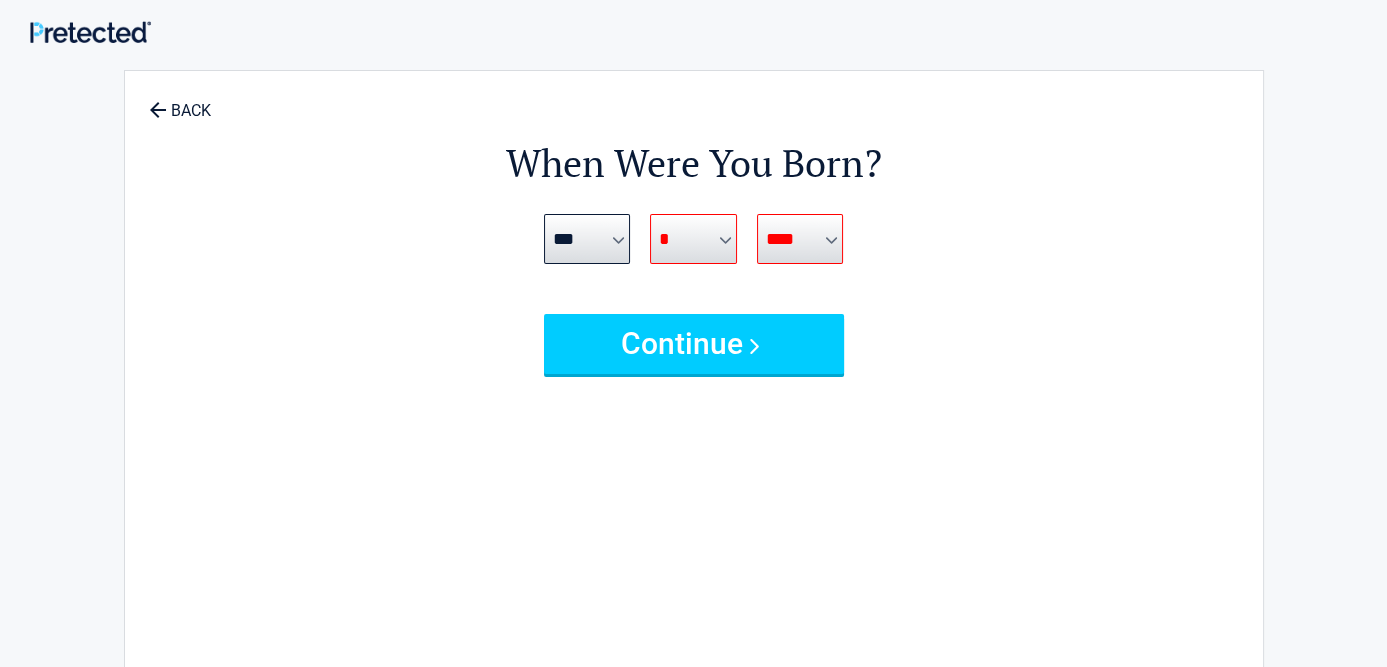click on "*** * * * * * * * * * ** ** ** ** ** ** ** ** ** ** ** ** ** ** ** ** ** ** ** ** ** **" at bounding box center [693, 239] 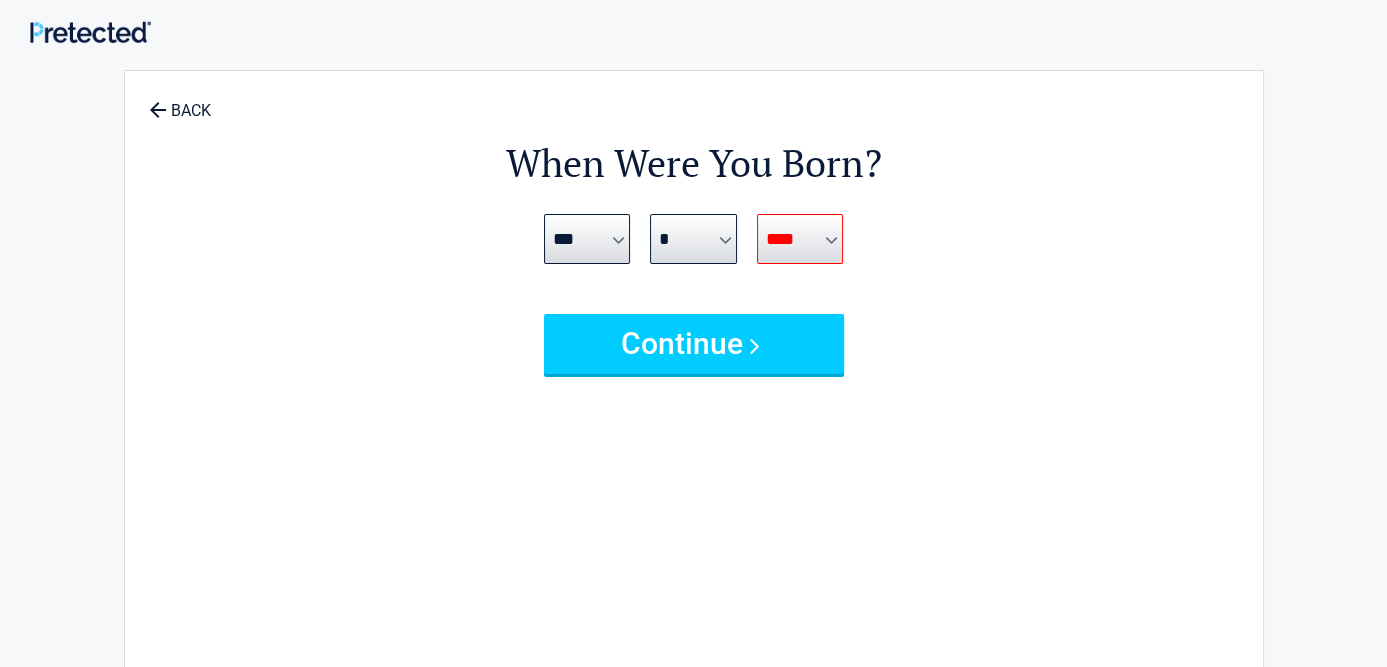 click on "****
****
****
****
****
****
****
****
****
****
****
****
****
****
****
****
****
****
****
****
****
****
****
****
****
****
****
****
****
****
****
****
****
****
****
****
****
****
****
****
****
****
****
****
****
****
****
****
****
****
****
****
****
****
****
****
****
****
****
****
****
****
****
****" at bounding box center [800, 239] 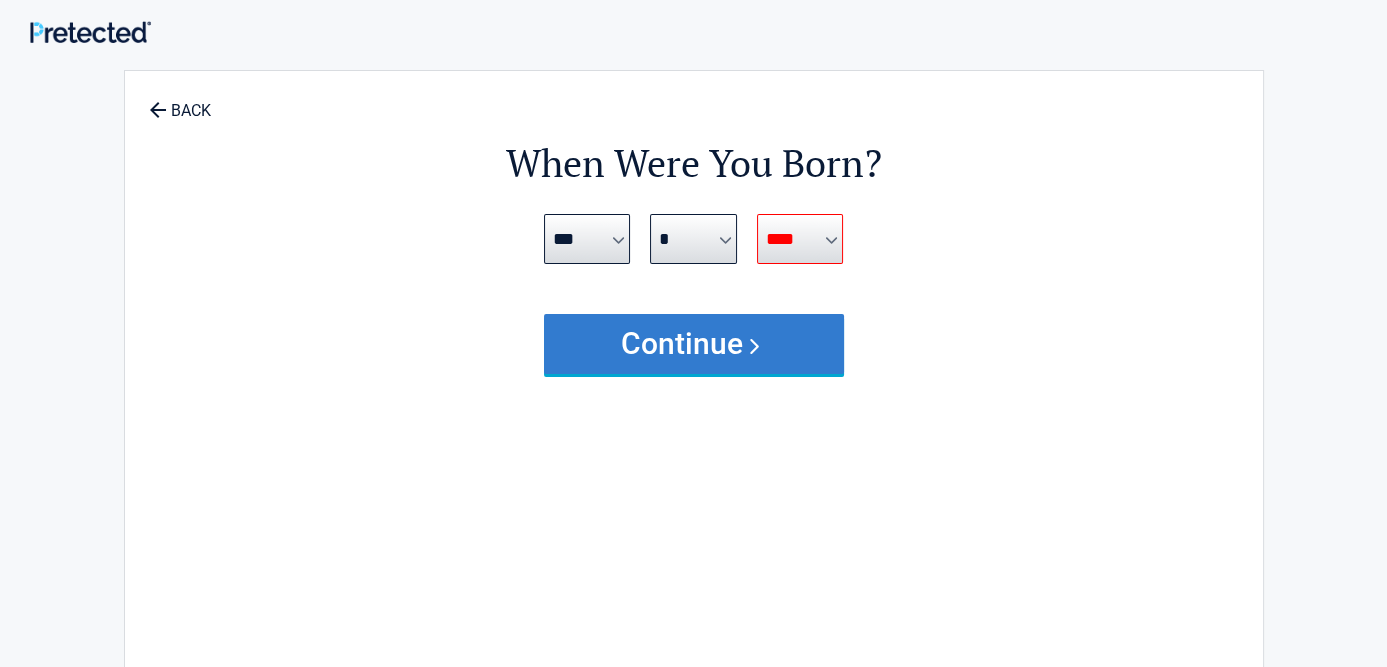 select on "****" 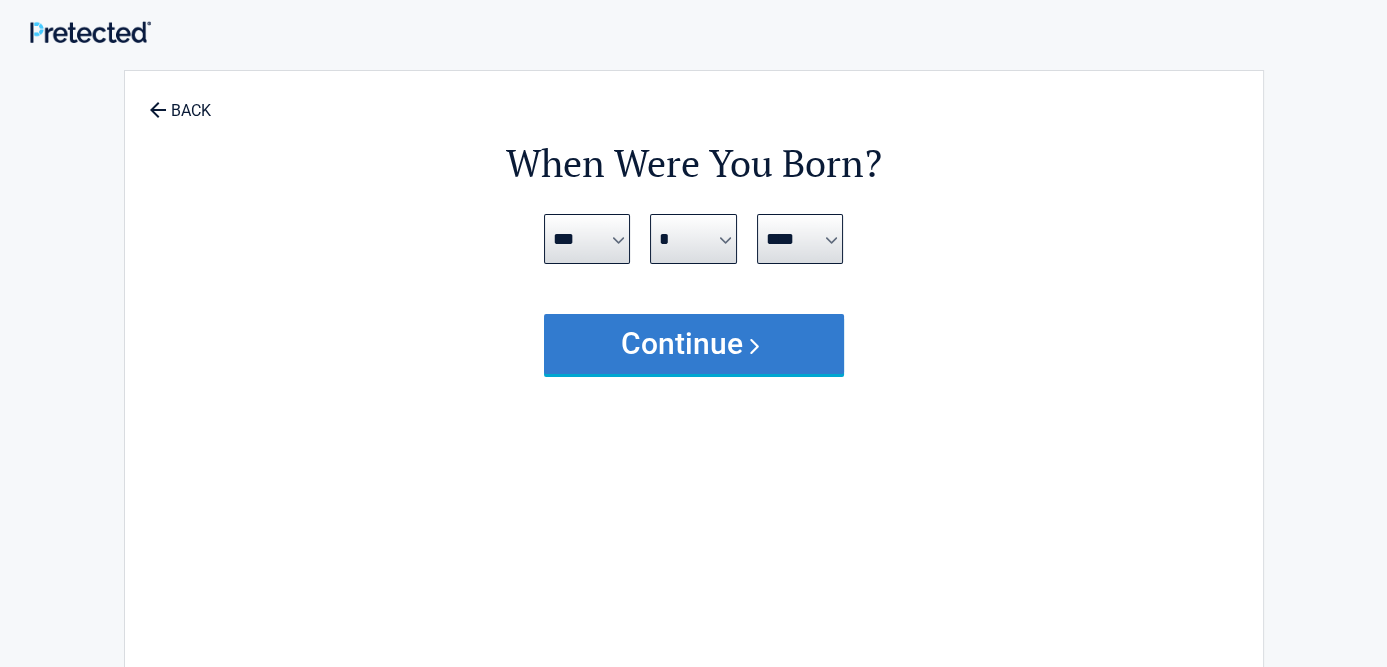 click on "Continue" at bounding box center (694, 344) 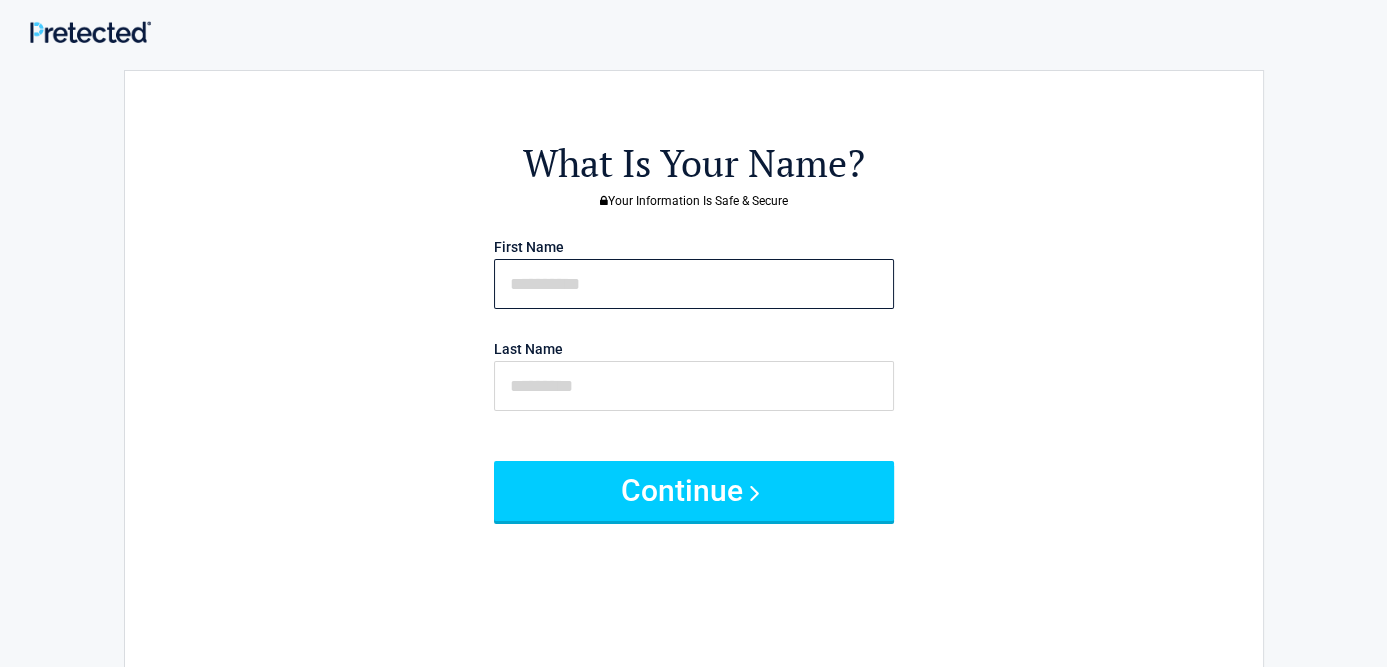 click at bounding box center [694, 284] 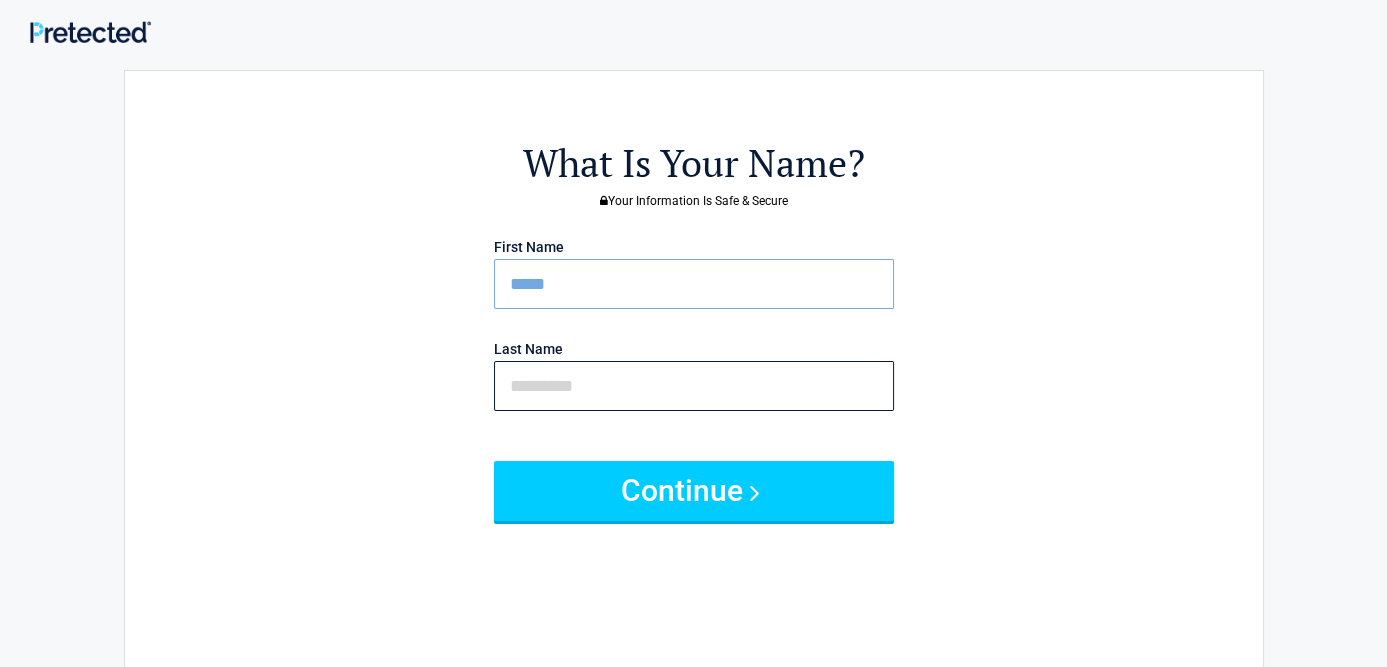 click at bounding box center [694, 386] 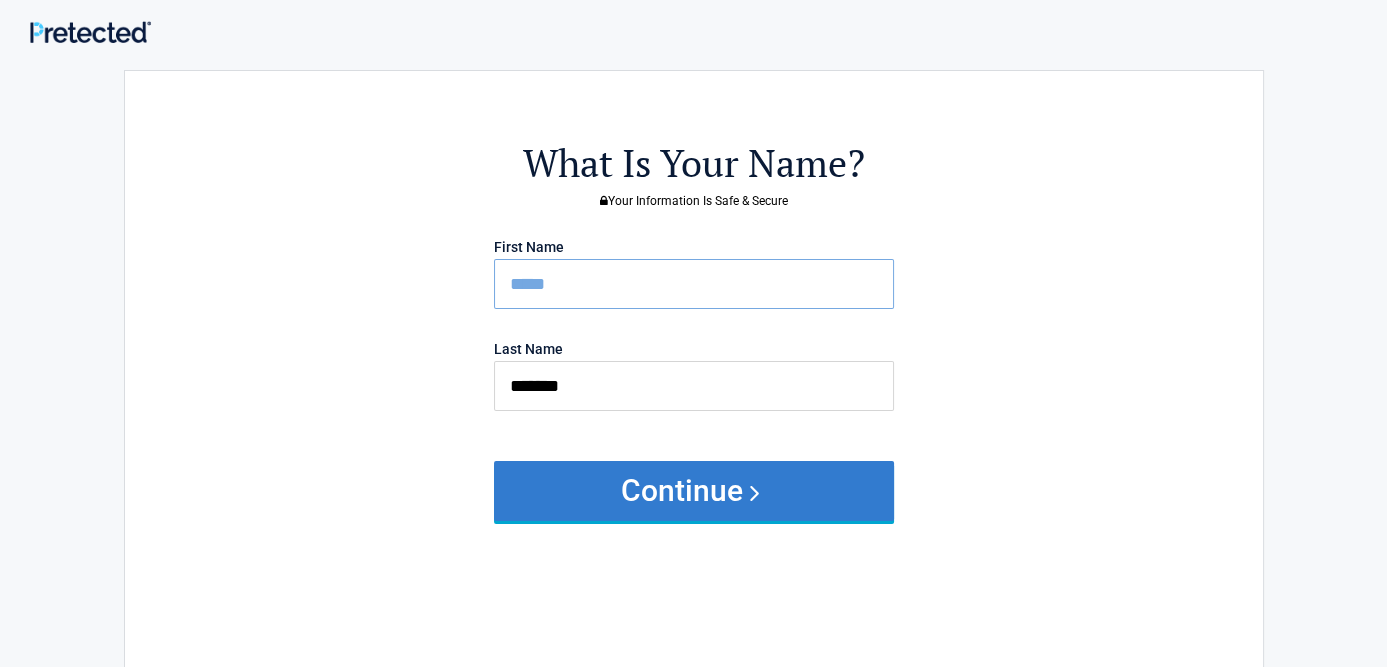 click on "Continue" at bounding box center [694, 491] 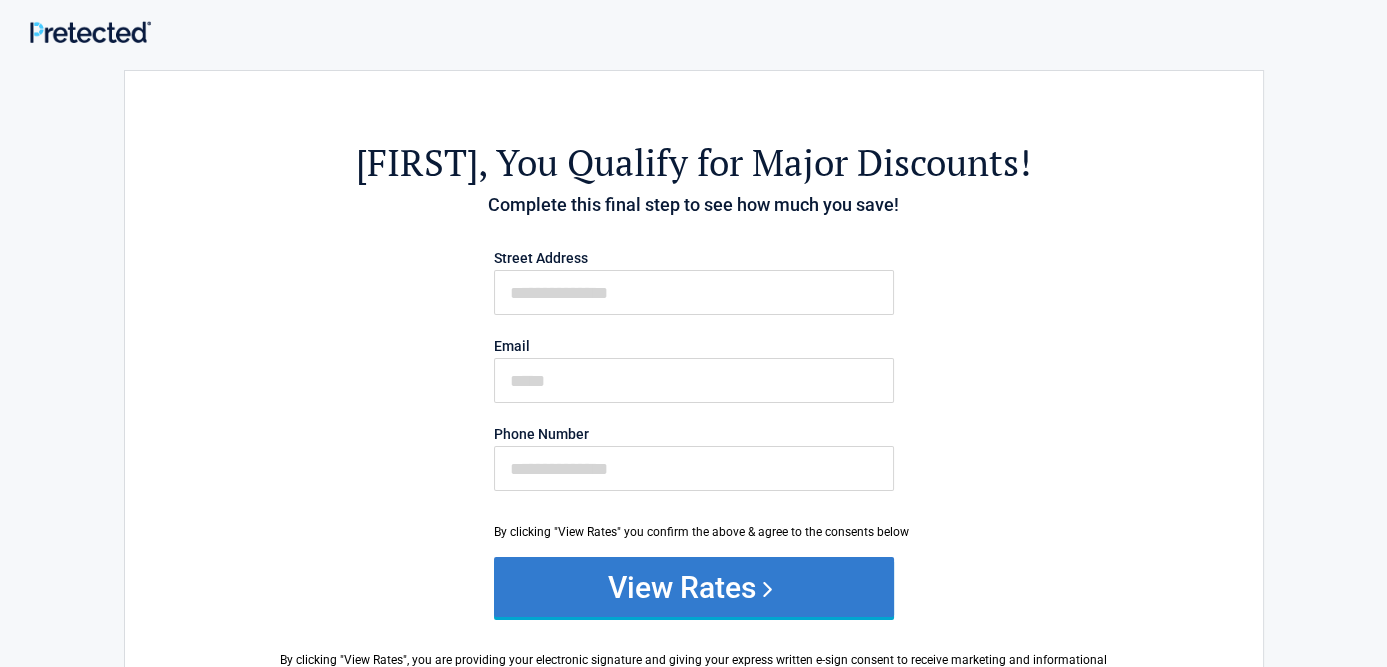 click on "View Rates" at bounding box center (694, 587) 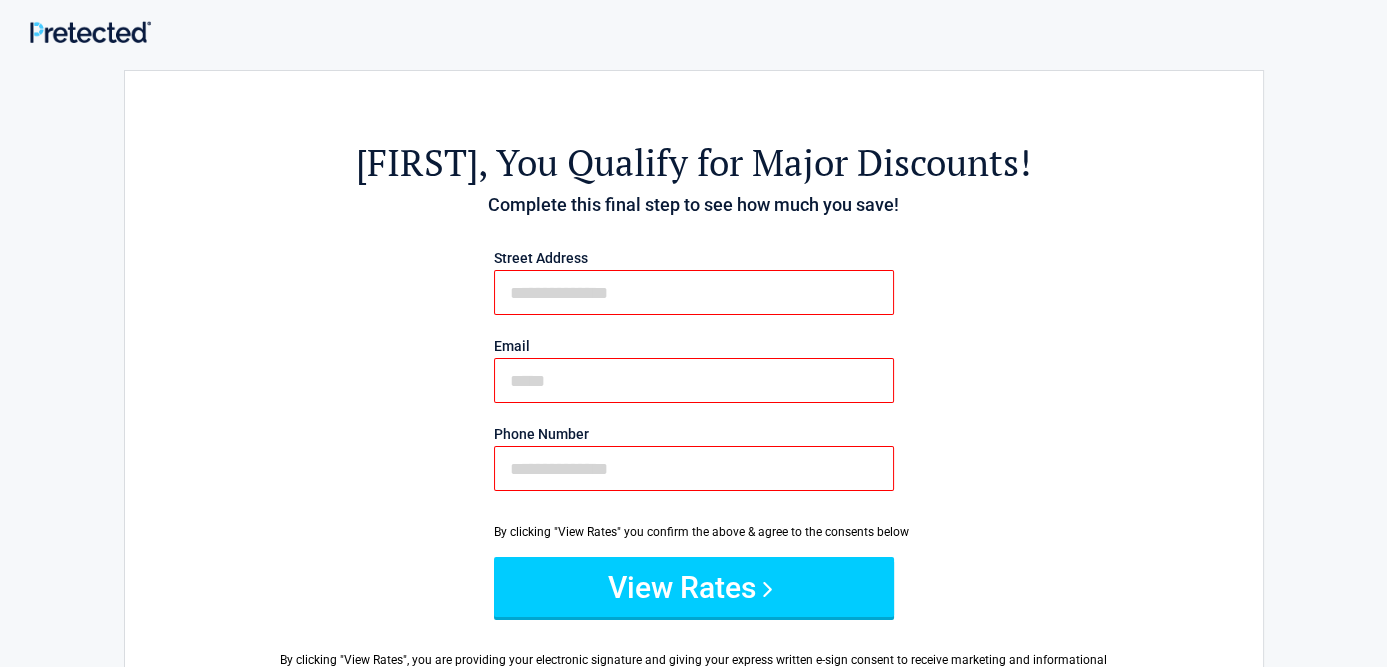 click on "First Name" at bounding box center (694, 292) 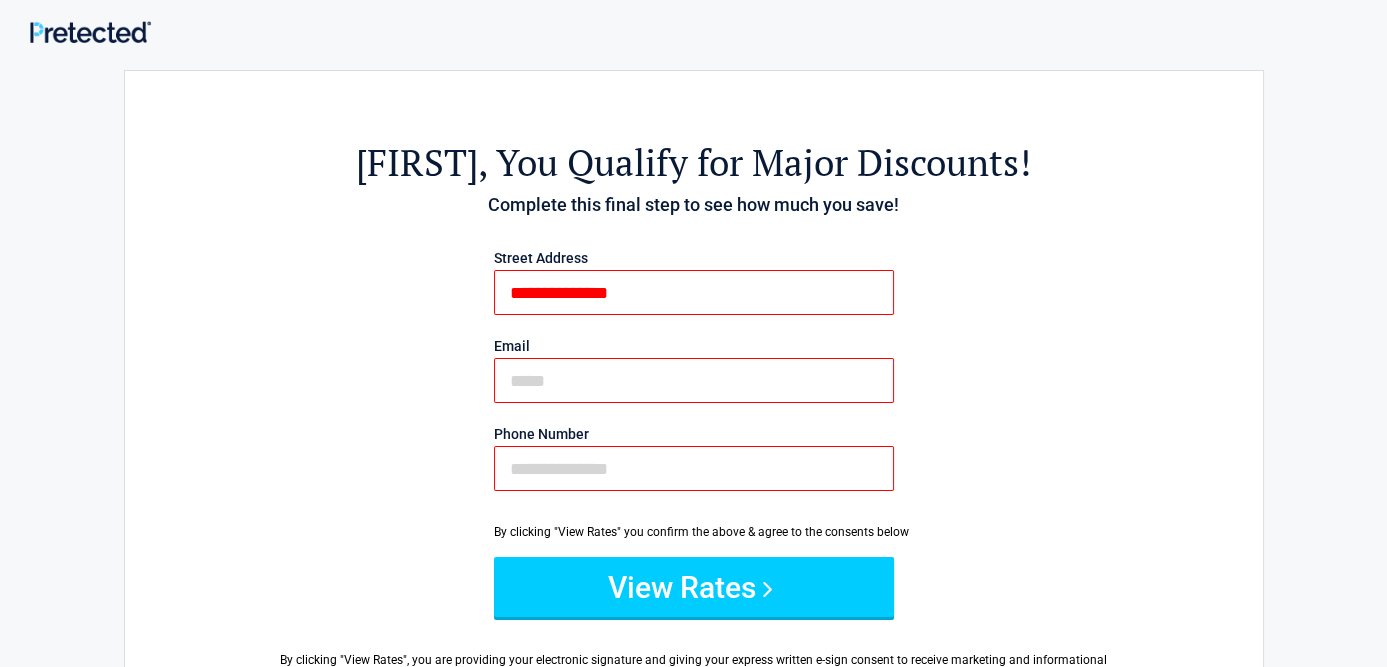 type on "**********" 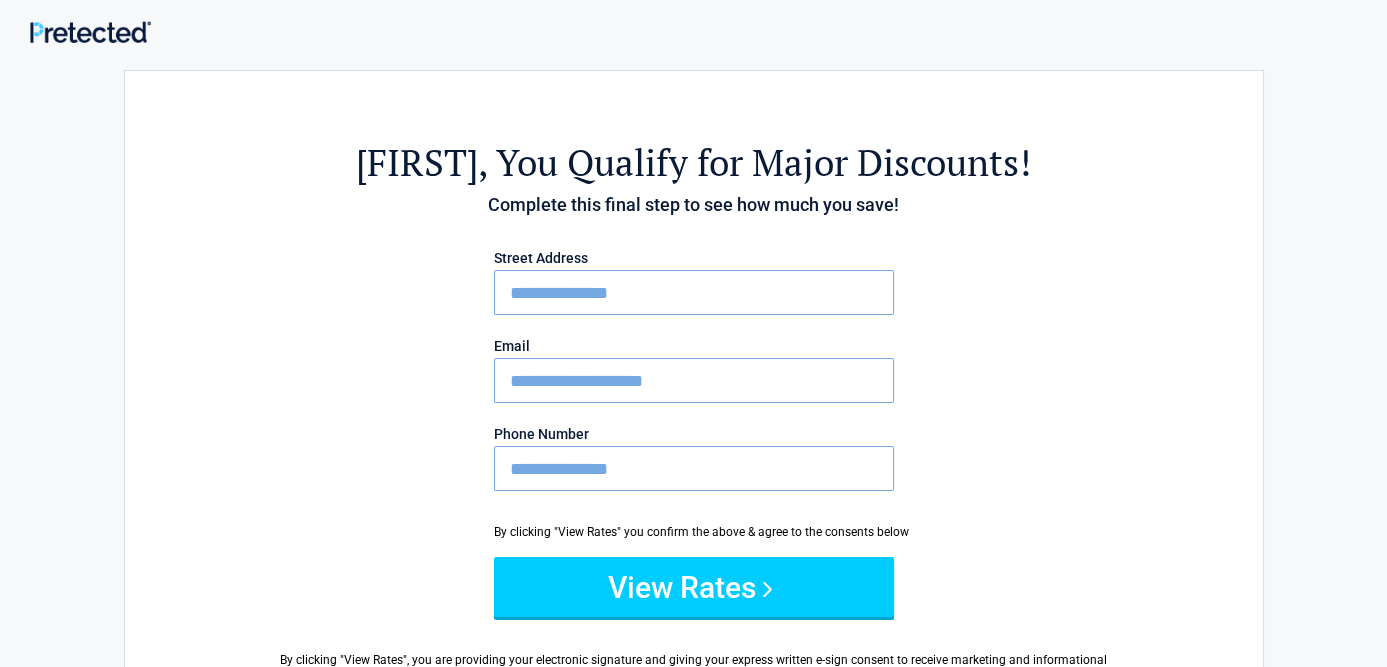click on "**********" at bounding box center (694, 468) 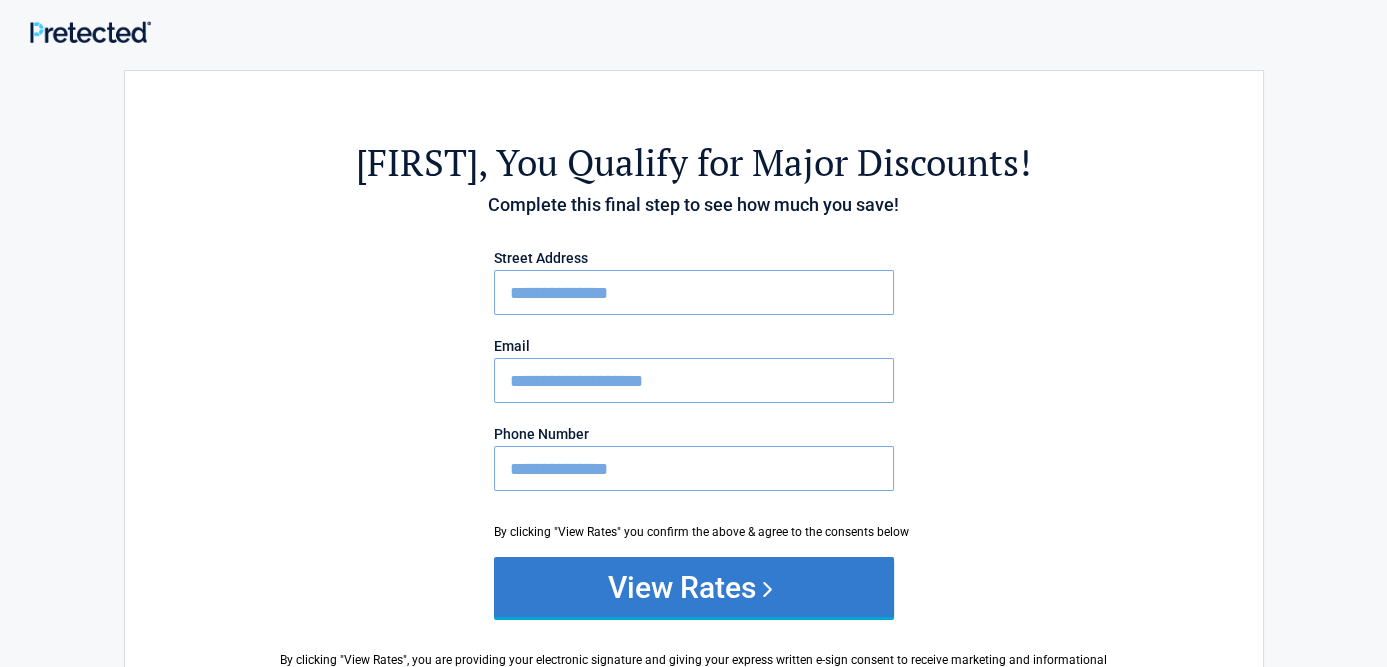 click on "View Rates" at bounding box center [694, 587] 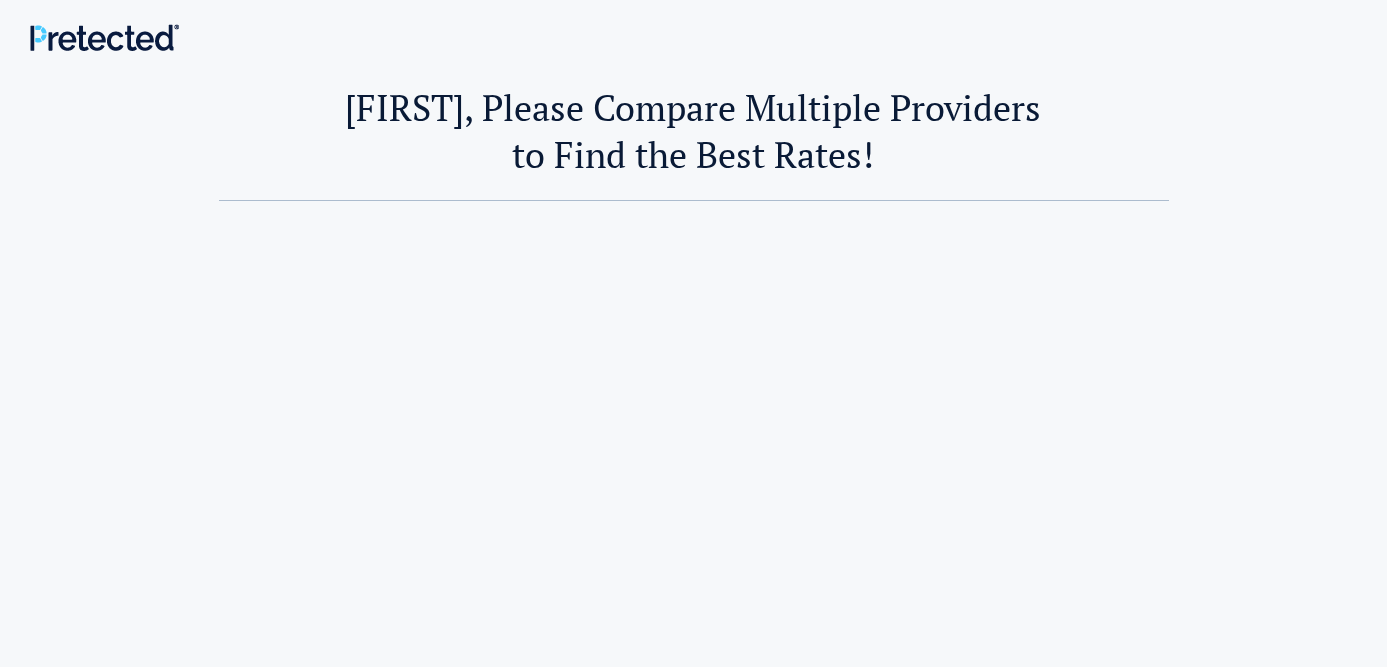 scroll, scrollTop: 0, scrollLeft: 0, axis: both 